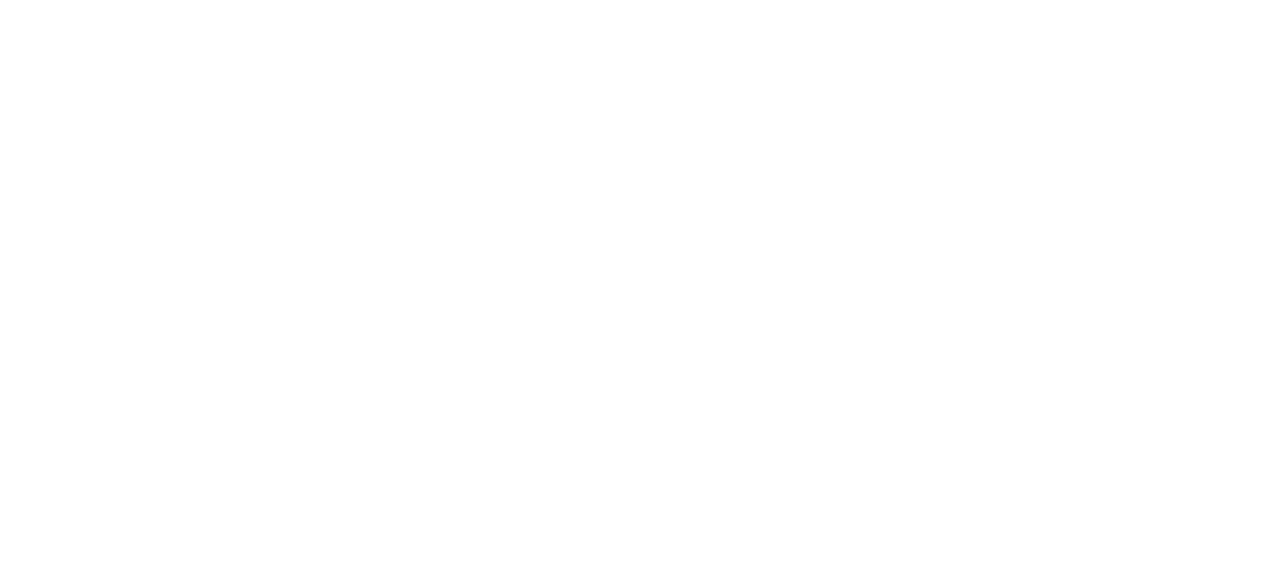 scroll, scrollTop: 0, scrollLeft: 0, axis: both 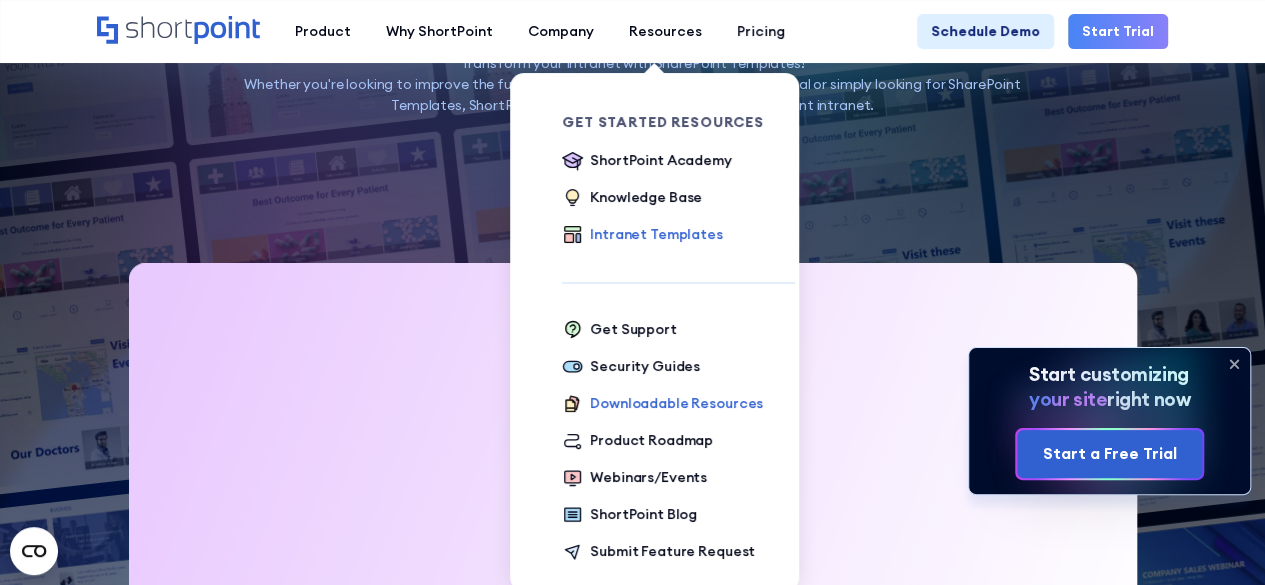 click on "Downloadable Resources" at bounding box center [676, 403] 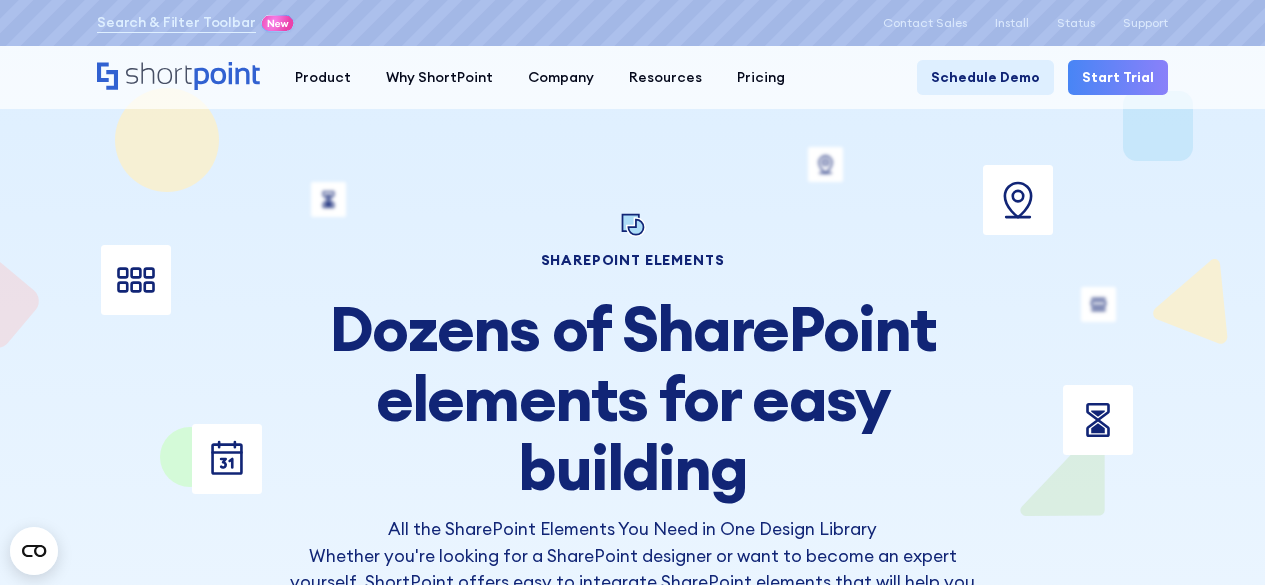 scroll, scrollTop: 0, scrollLeft: 0, axis: both 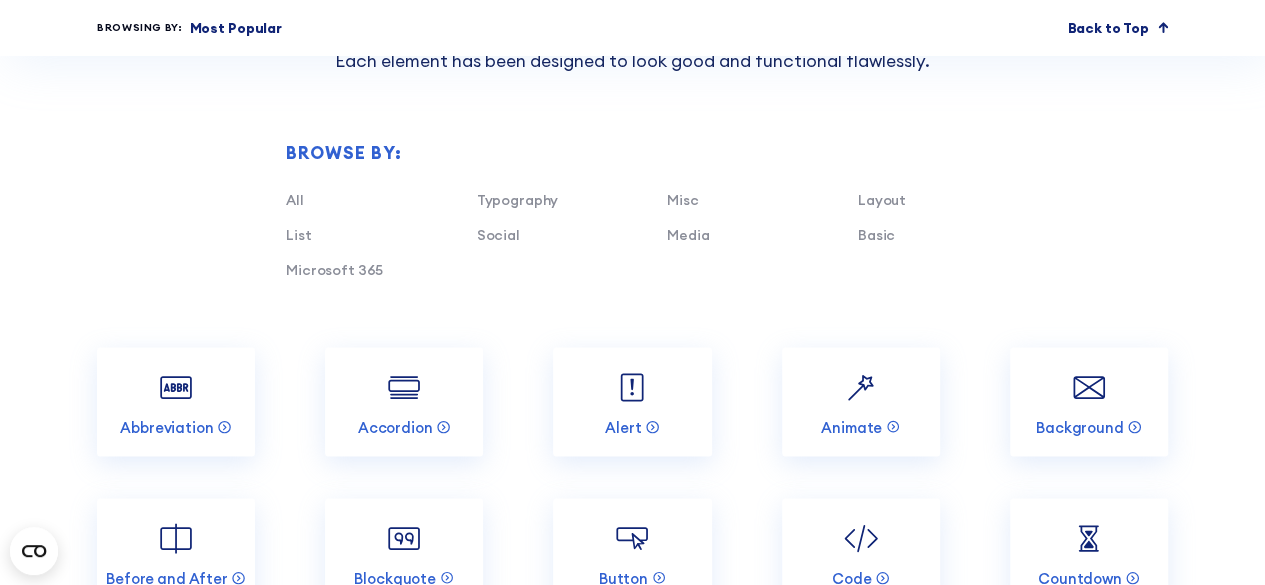 drag, startPoint x: 882, startPoint y: 201, endPoint x: 872, endPoint y: 209, distance: 12.806249 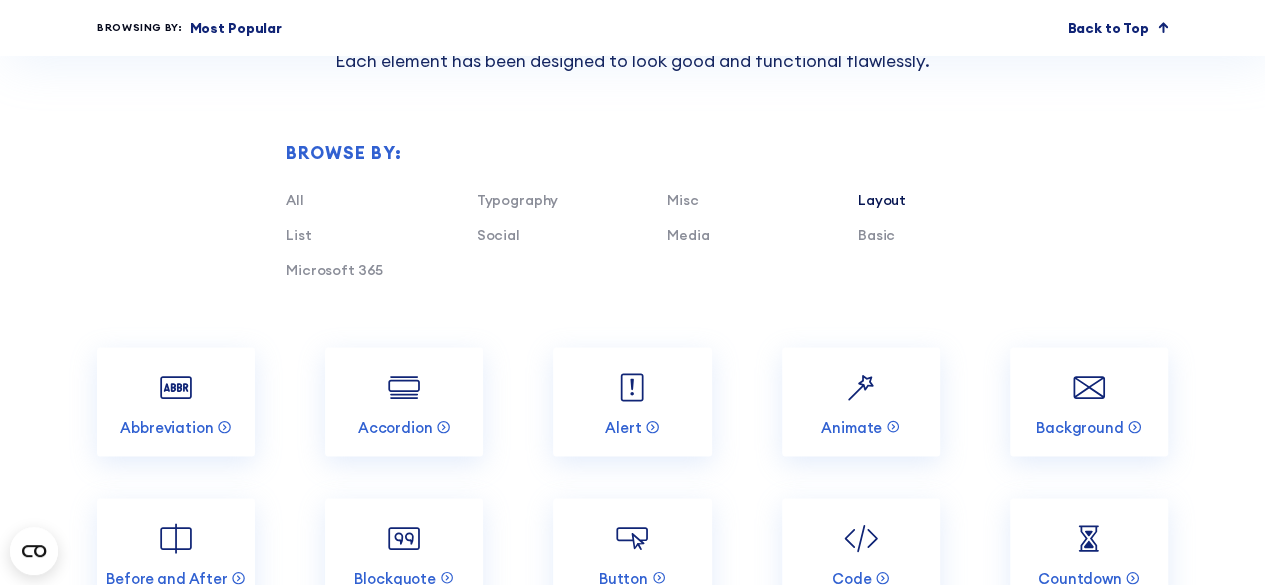 click on "Layout" at bounding box center (518, 200) 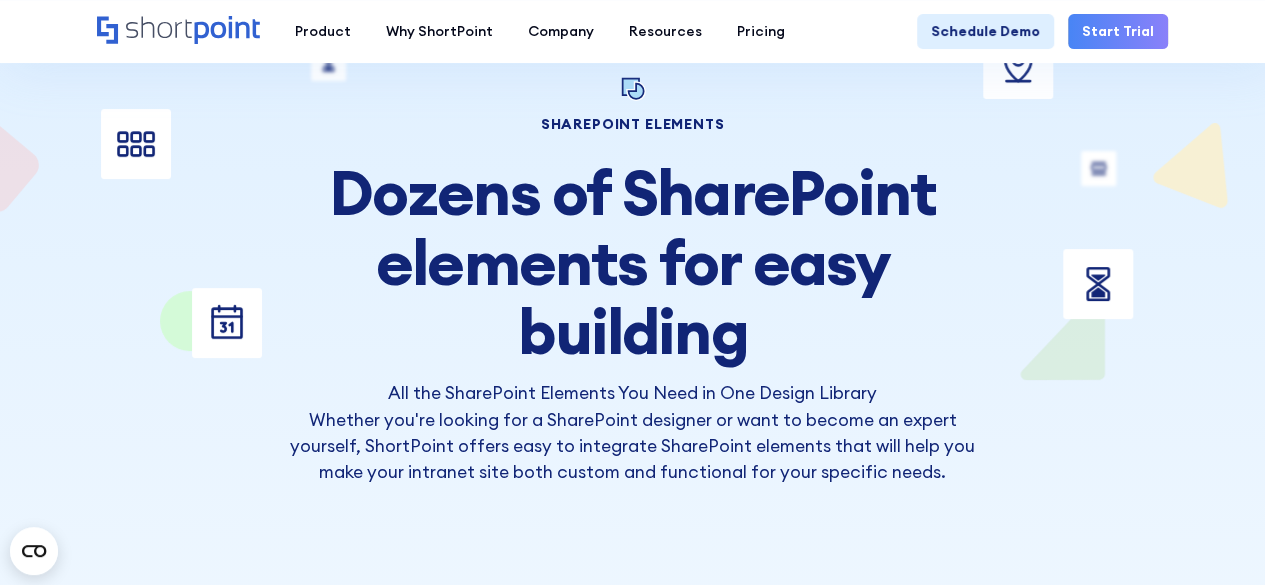 scroll, scrollTop: 0, scrollLeft: 0, axis: both 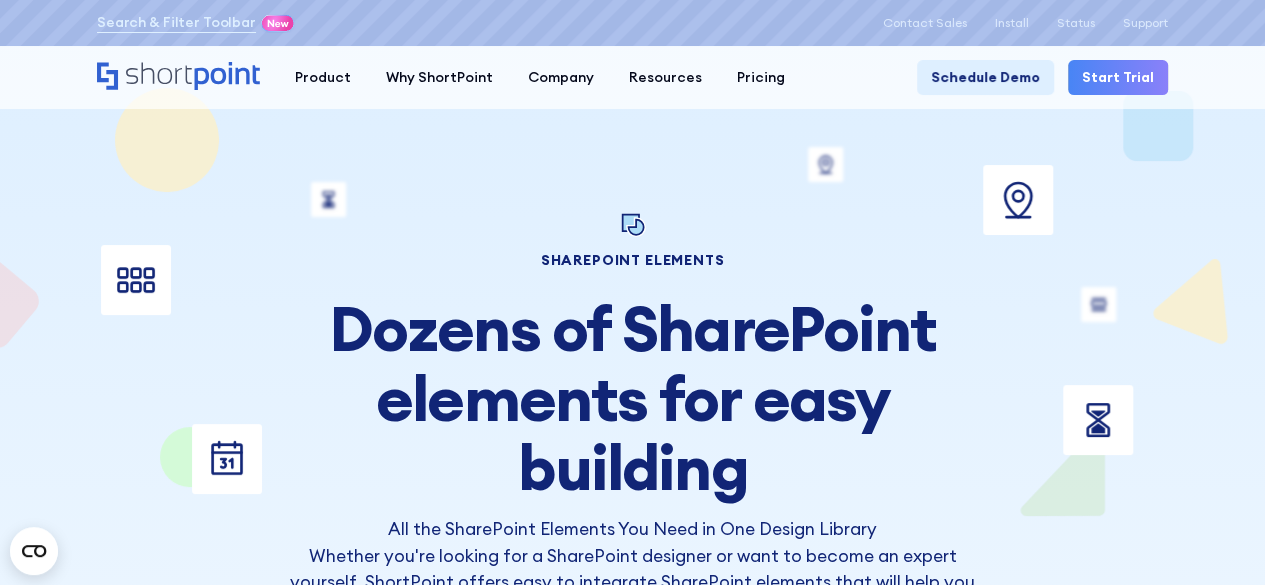 click on "Start Trial" at bounding box center [1118, 77] 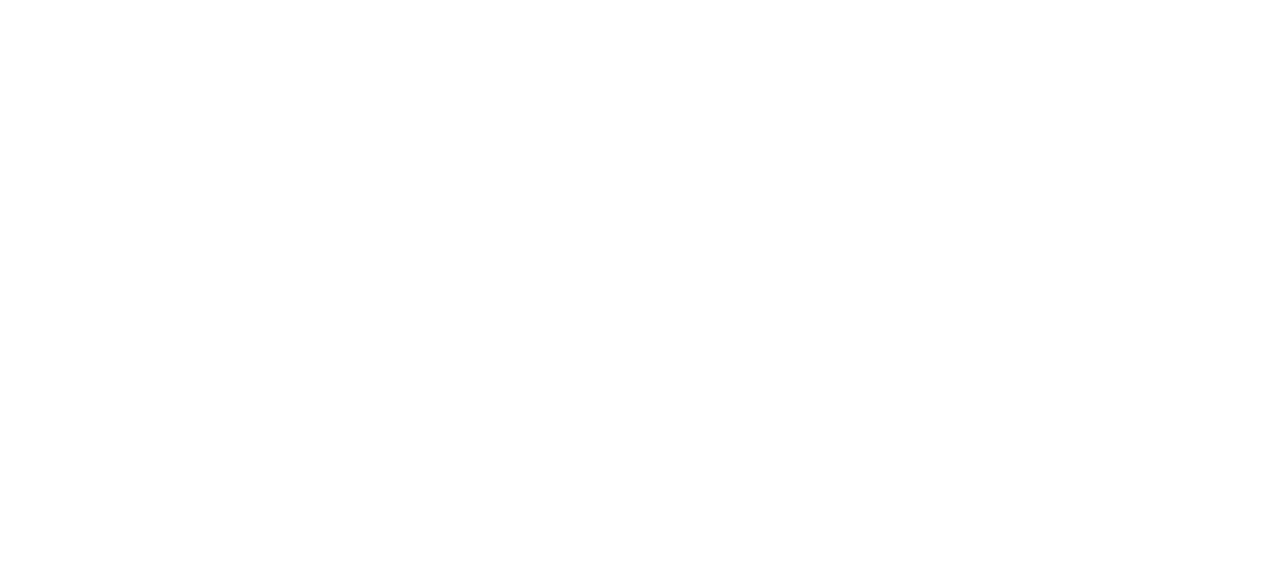 scroll, scrollTop: 0, scrollLeft: 0, axis: both 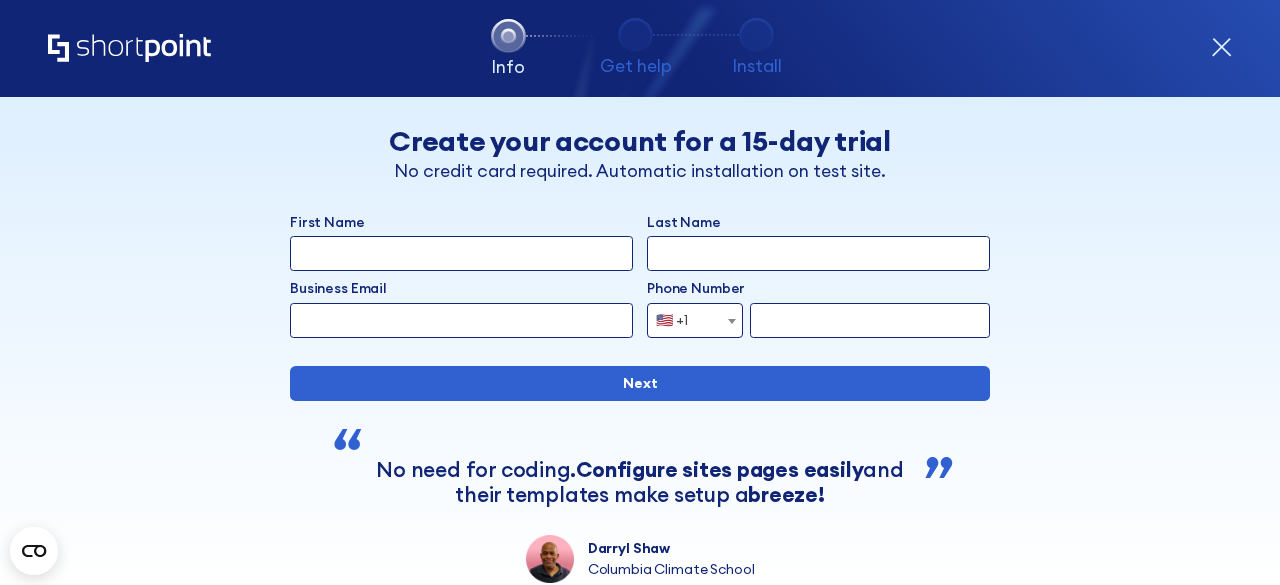 click at bounding box center (1221, 47) 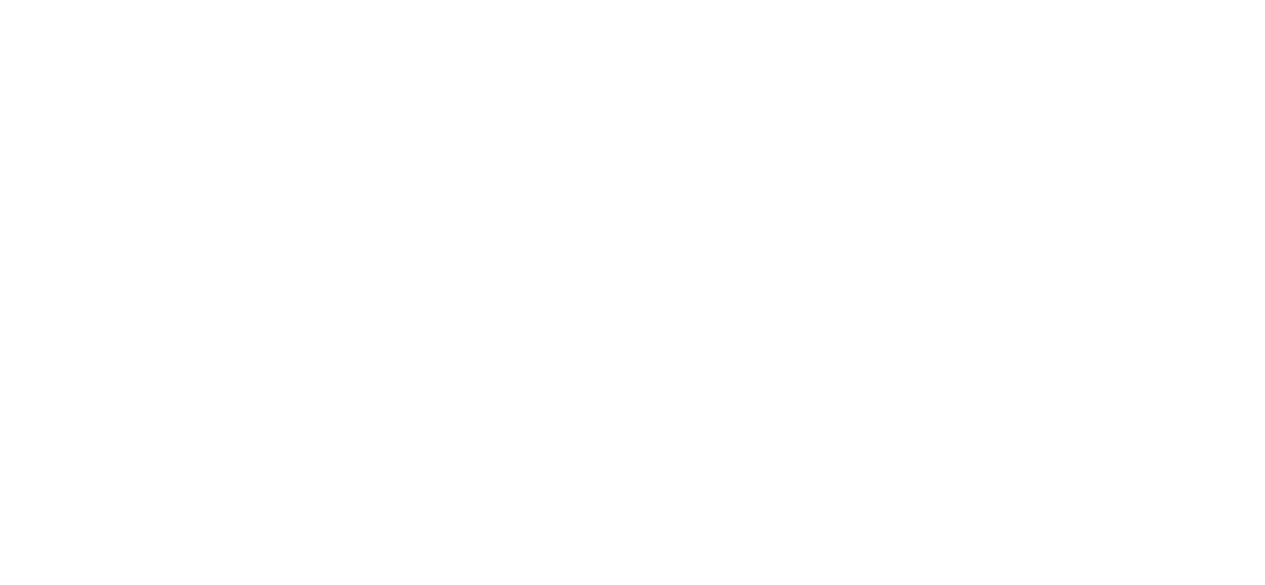 scroll, scrollTop: 0, scrollLeft: 0, axis: both 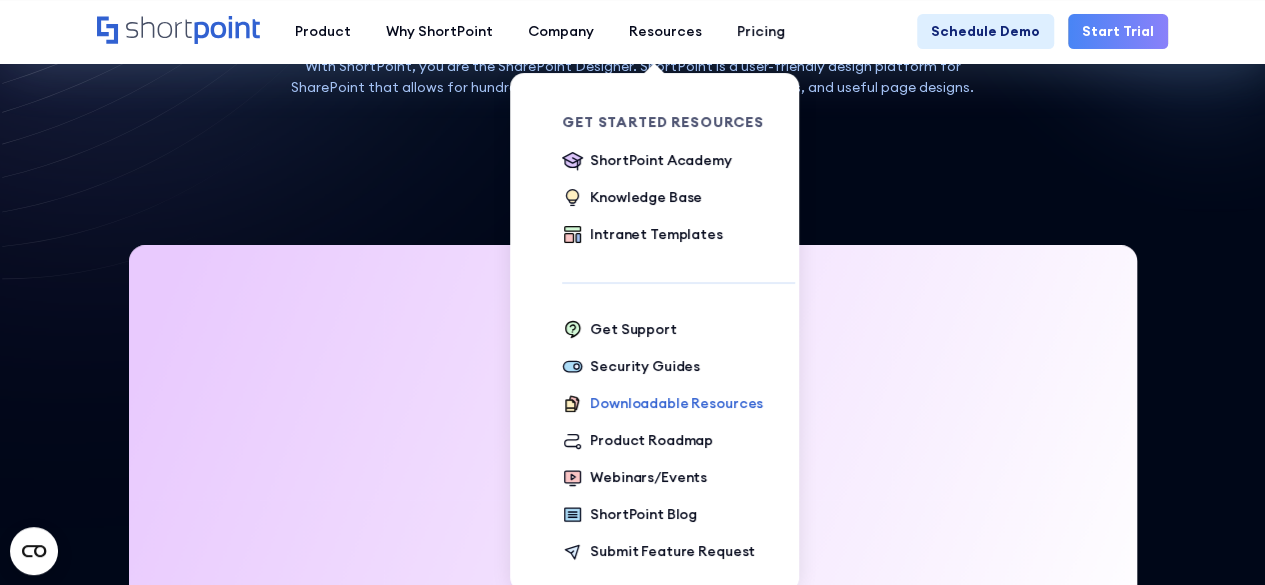 click on "Downloadable Resources" at bounding box center (676, 403) 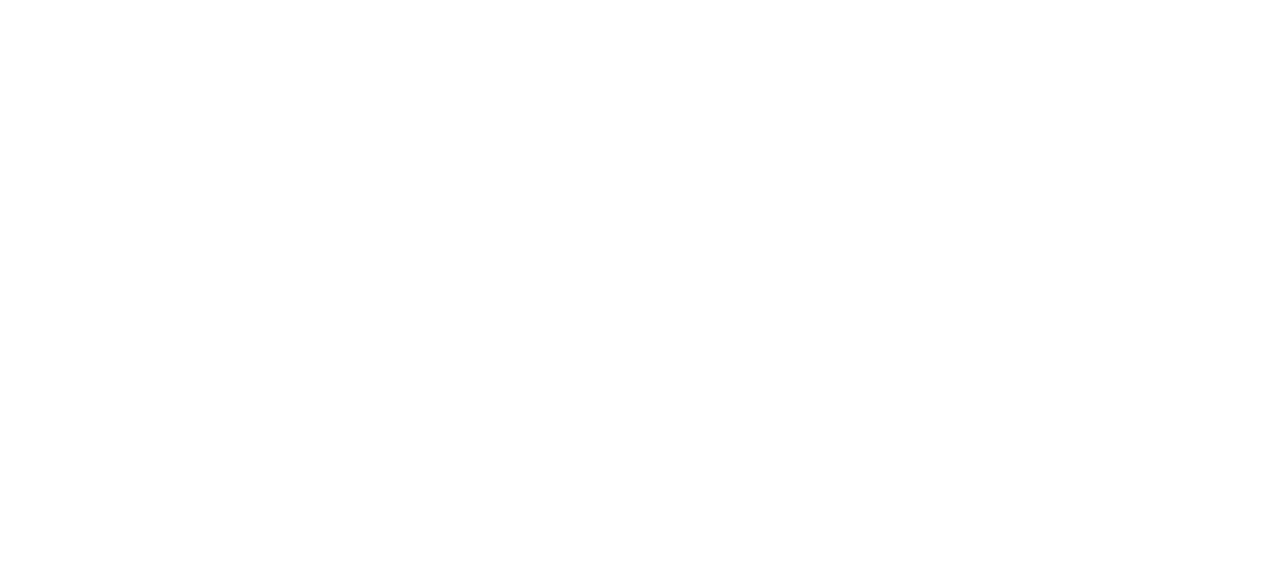 scroll, scrollTop: 0, scrollLeft: 0, axis: both 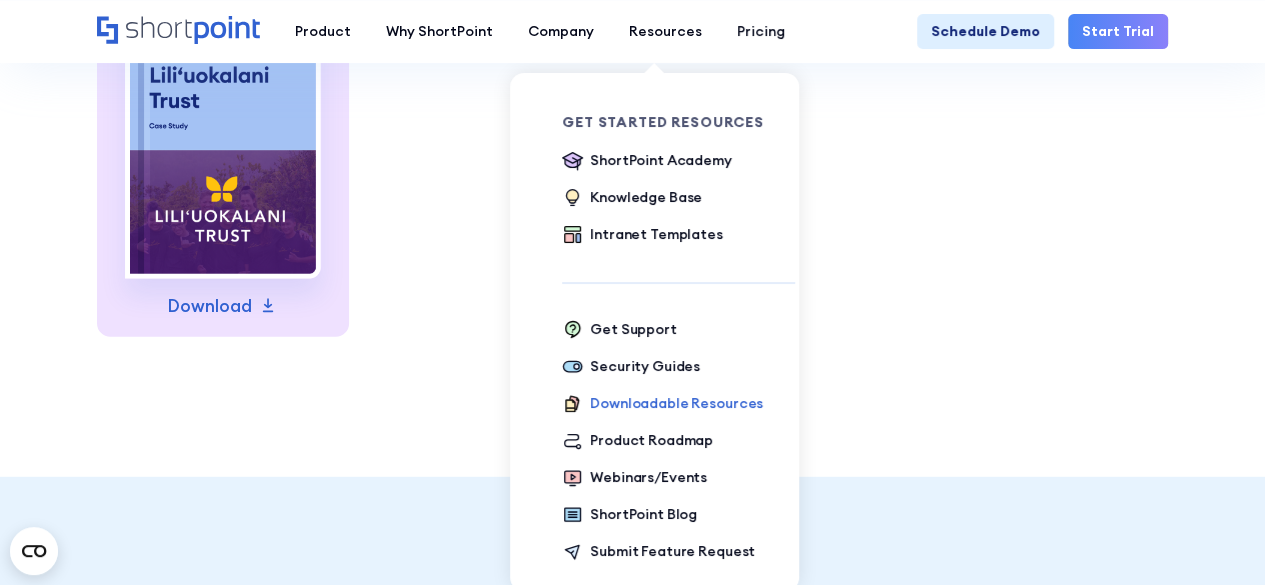 click on "Downloadable Resources" at bounding box center (676, 403) 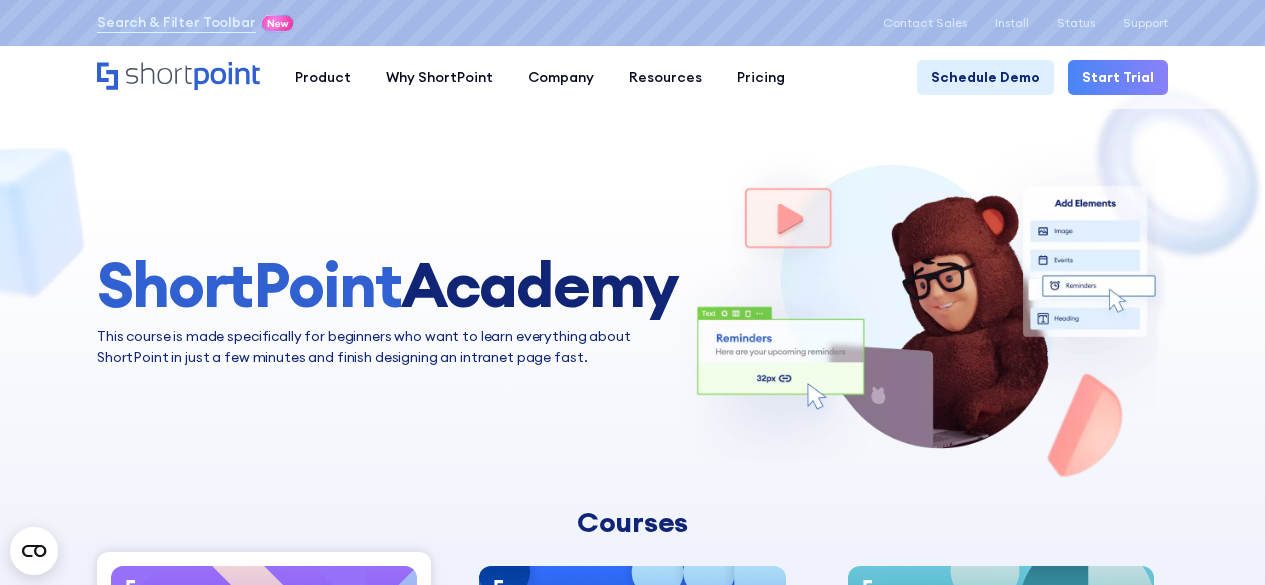 scroll, scrollTop: 0, scrollLeft: 0, axis: both 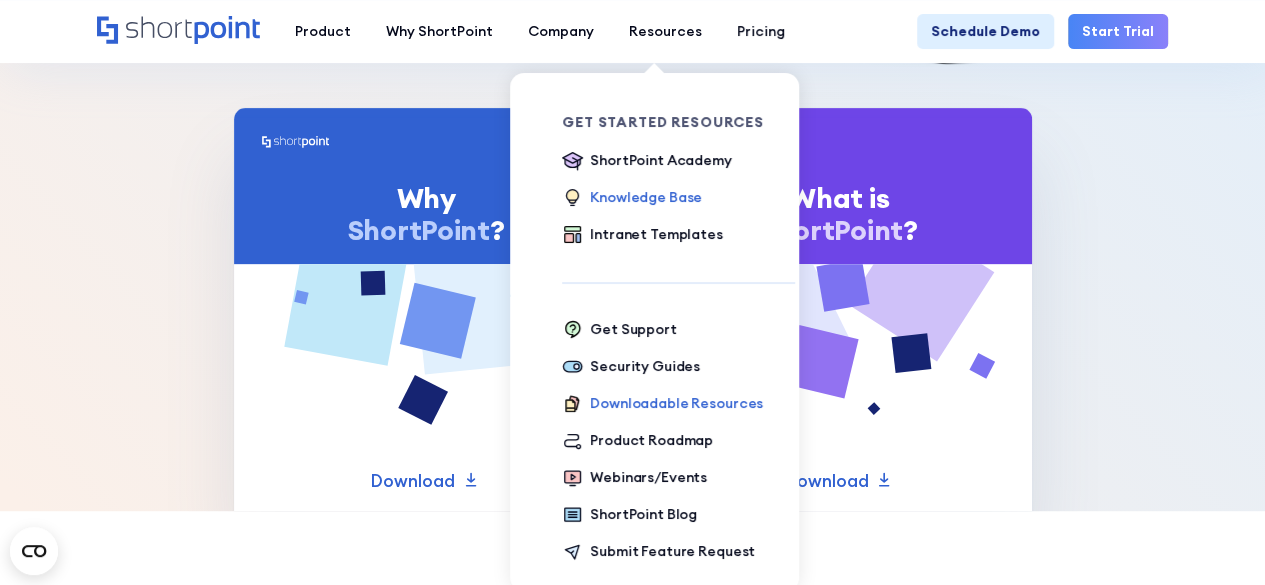 click on "Knowledge Base" at bounding box center (646, 197) 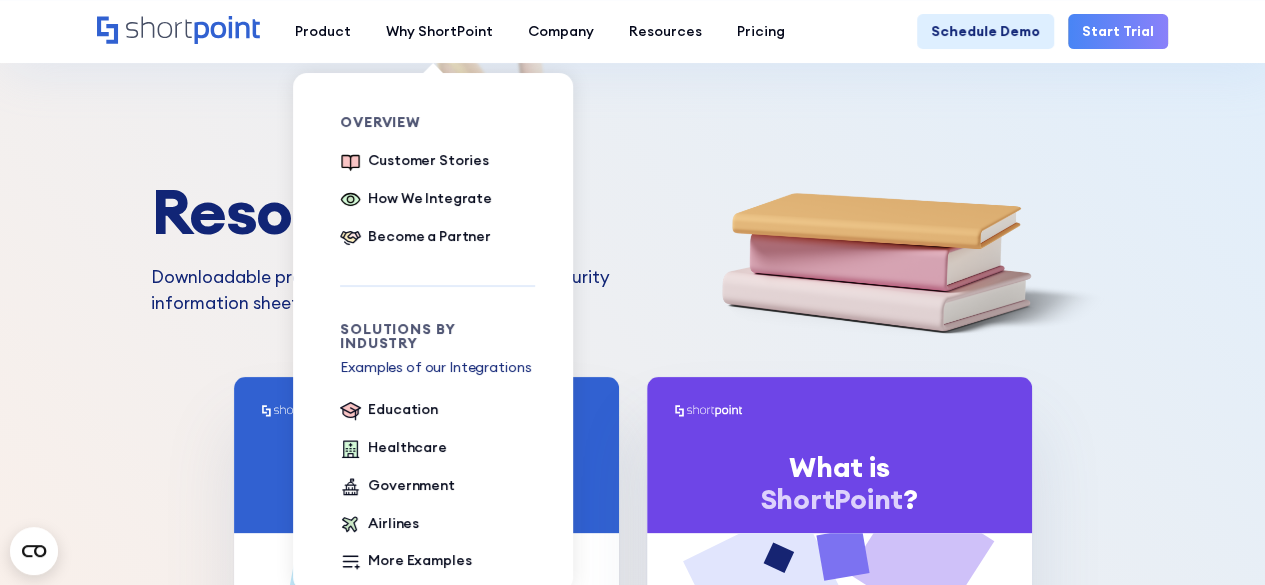 scroll, scrollTop: 0, scrollLeft: 0, axis: both 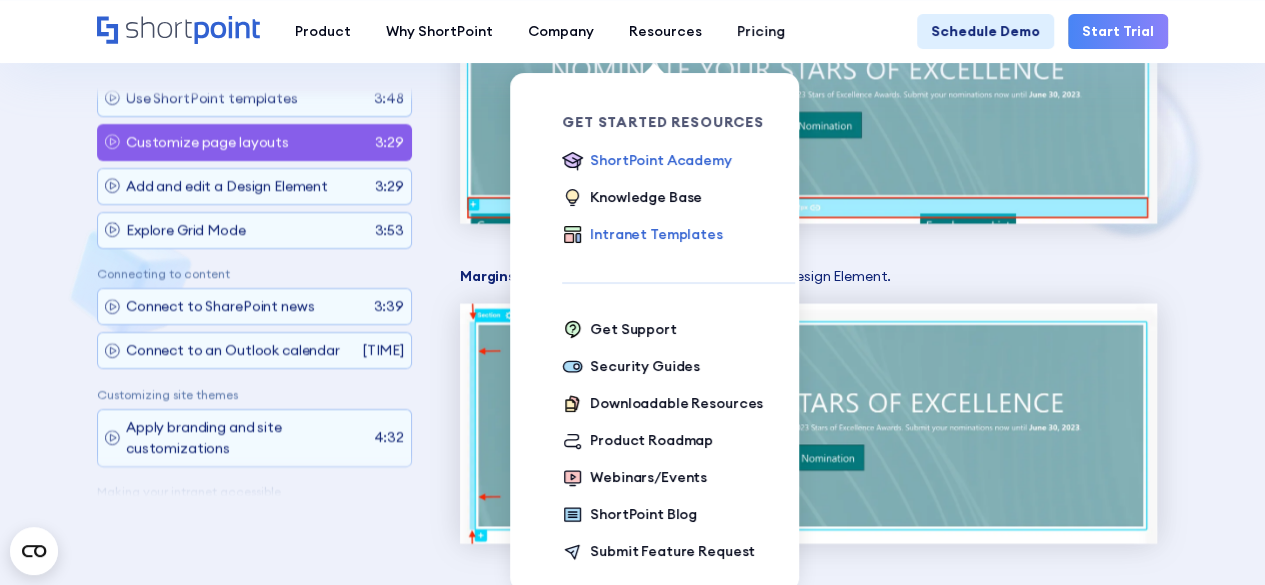 click on "Intranet Templates" at bounding box center [243, 319] 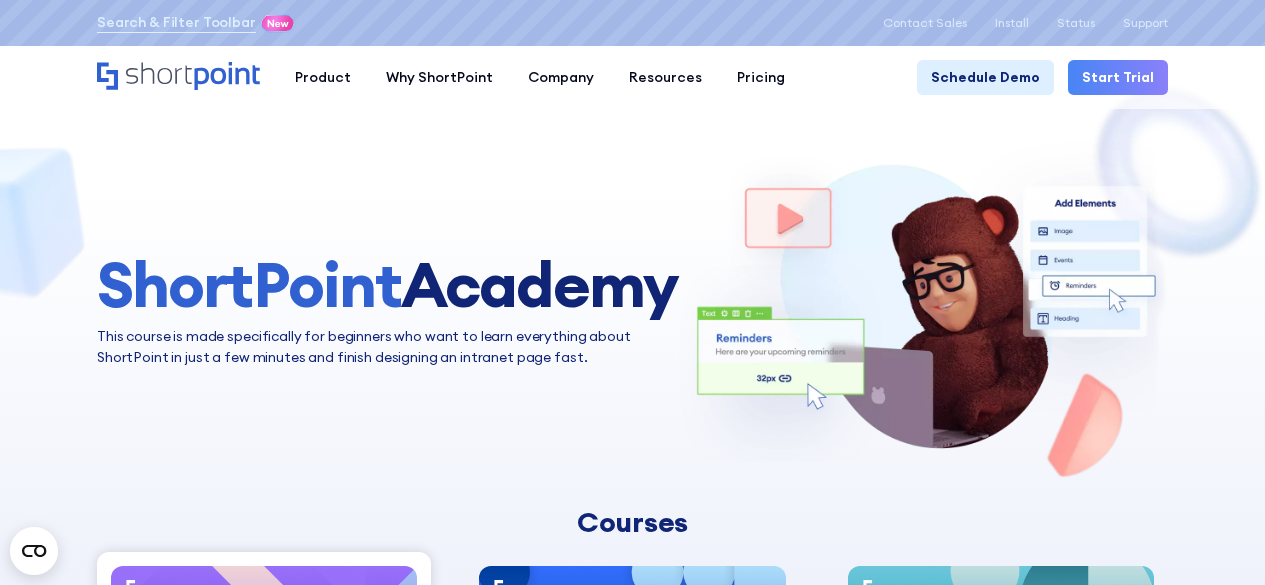 scroll, scrollTop: 0, scrollLeft: 0, axis: both 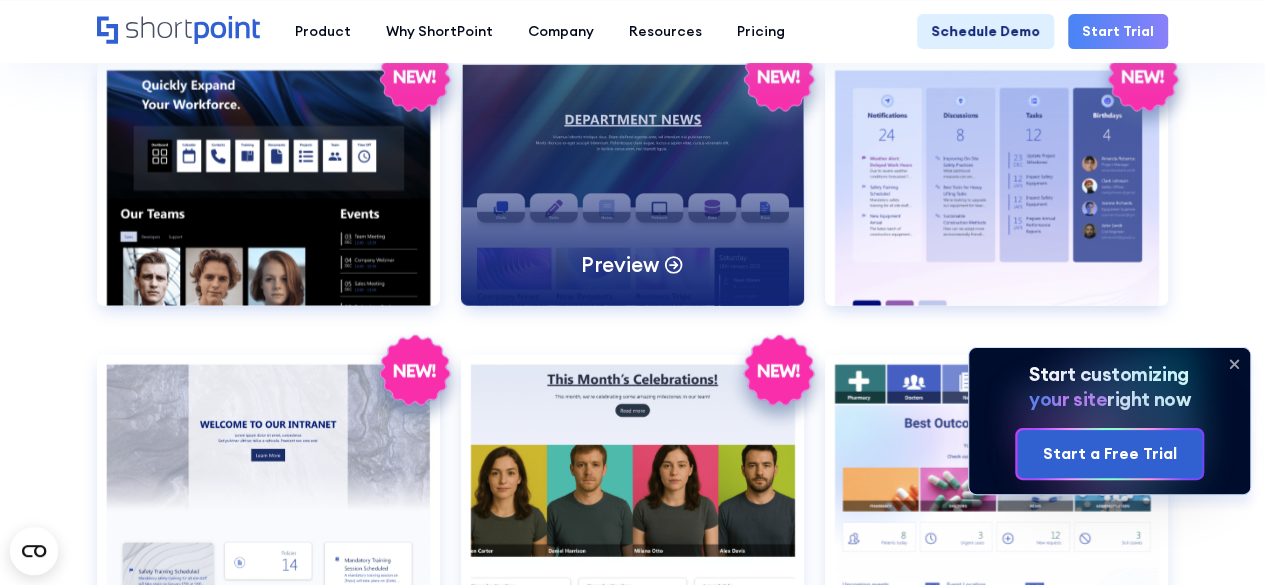 click on "Preview" at bounding box center (632, 183) 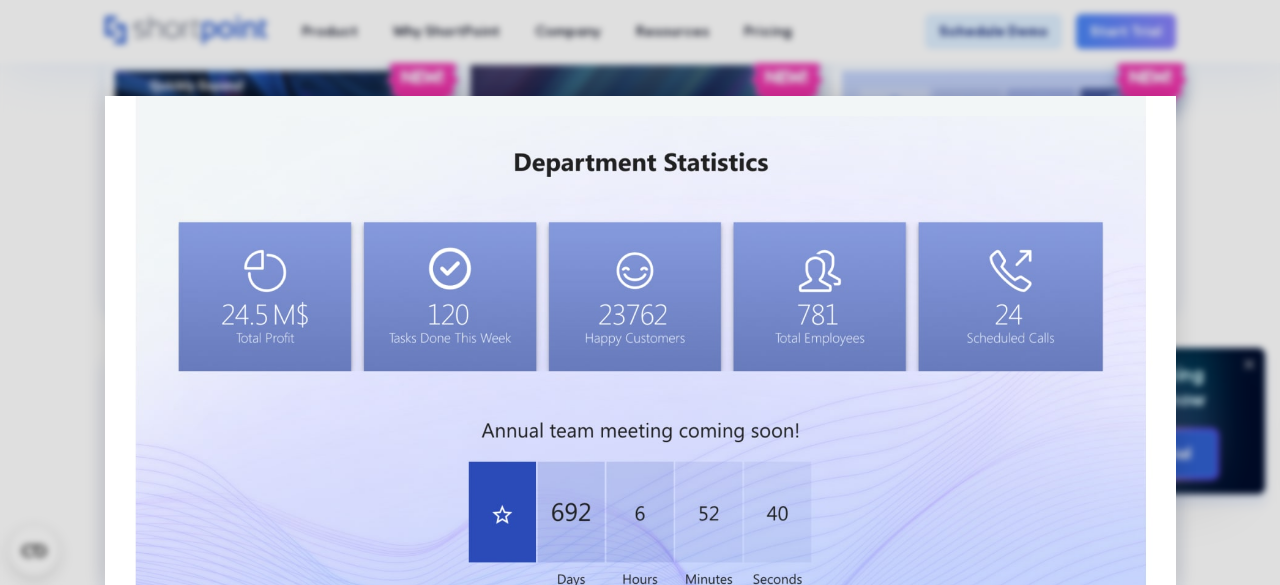 scroll, scrollTop: 1551, scrollLeft: 0, axis: vertical 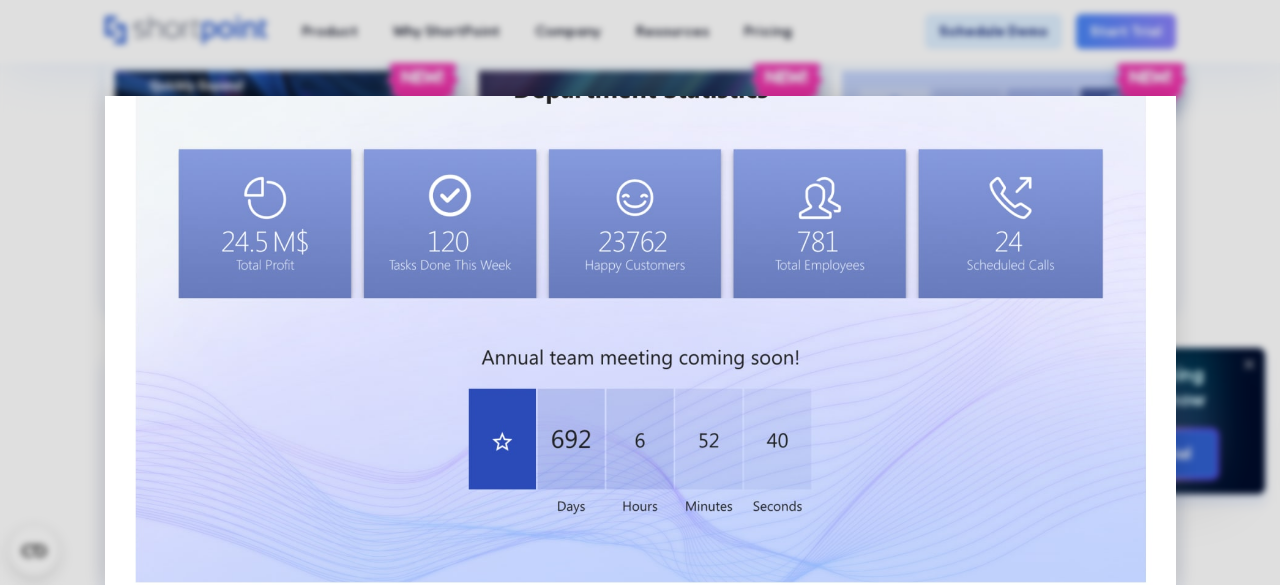 click at bounding box center (640, -421) 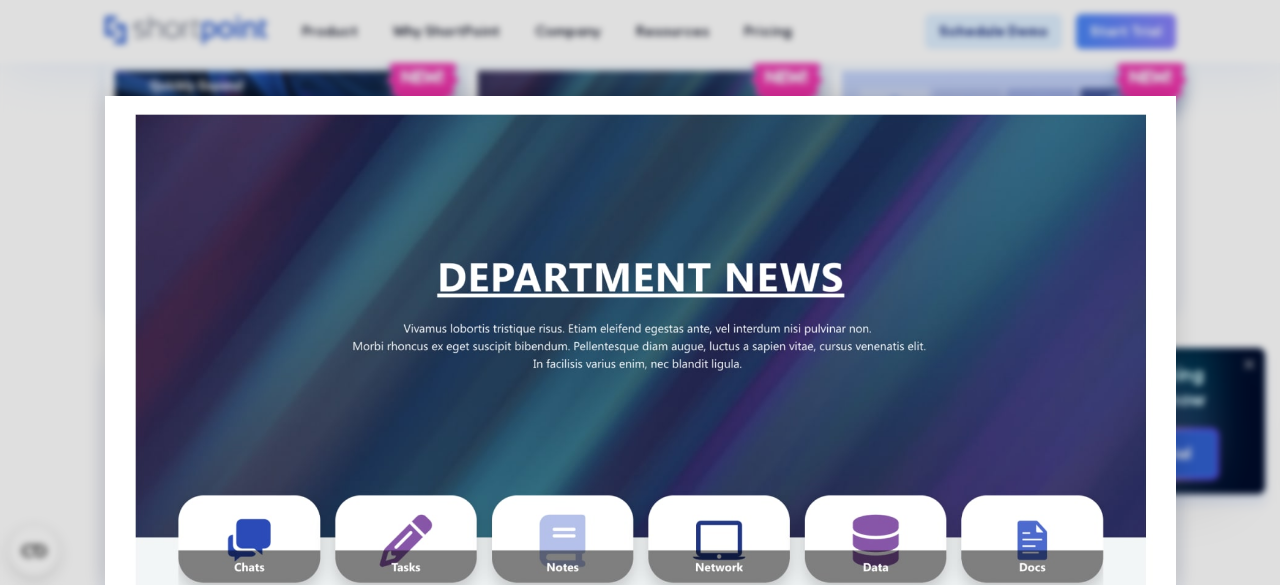 scroll, scrollTop: 0, scrollLeft: 0, axis: both 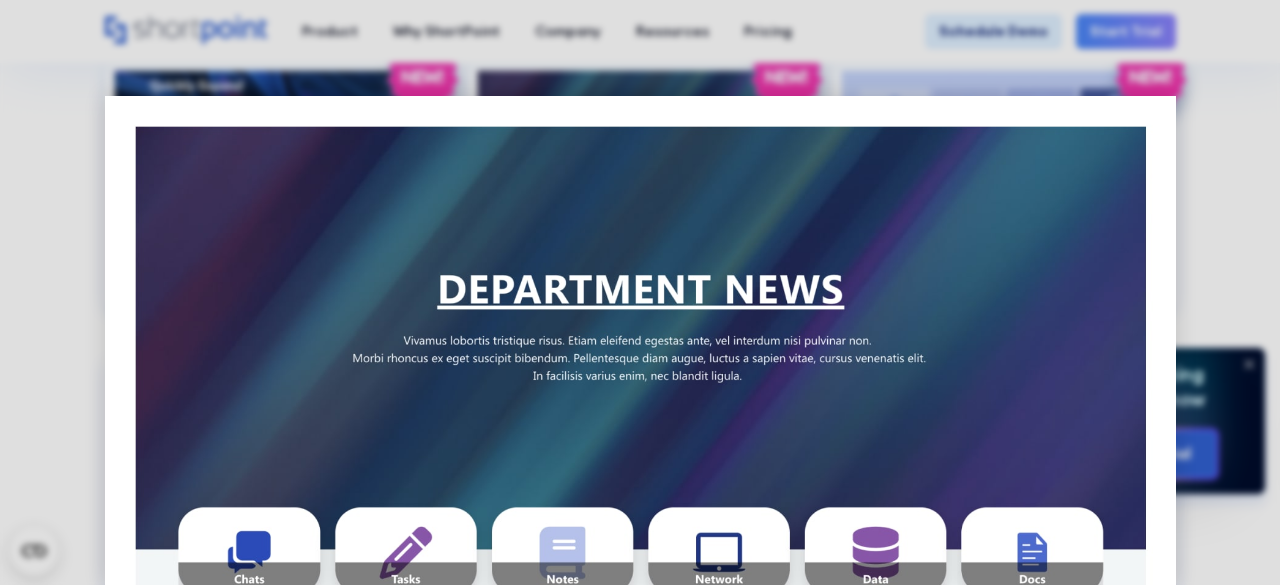 click at bounding box center [640, 1130] 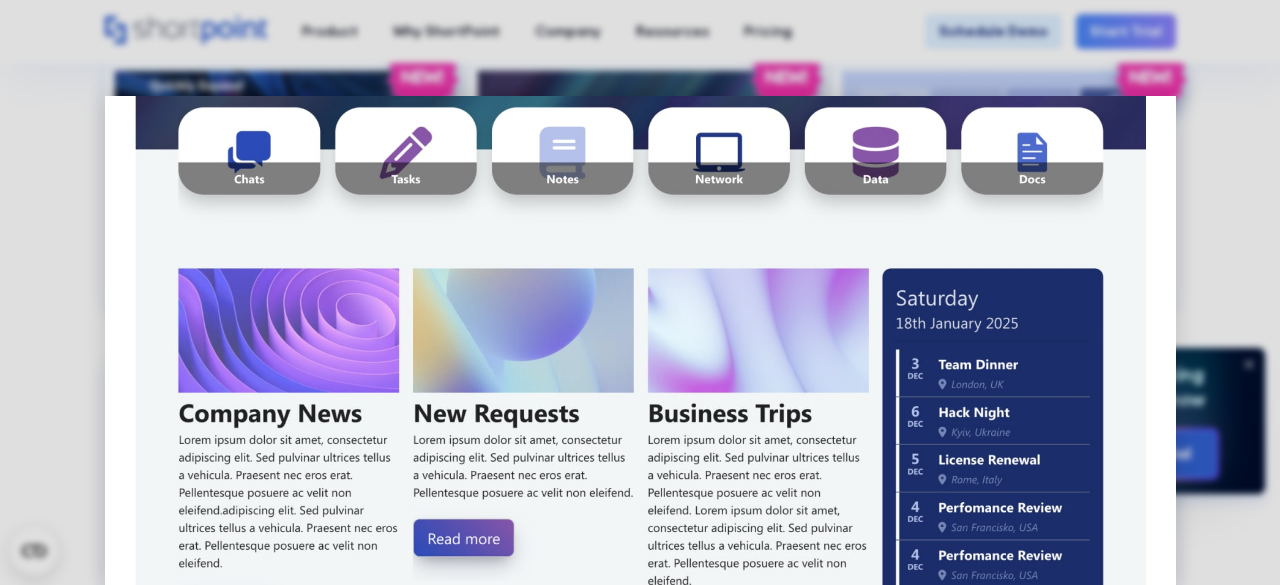 click at bounding box center [640, 730] 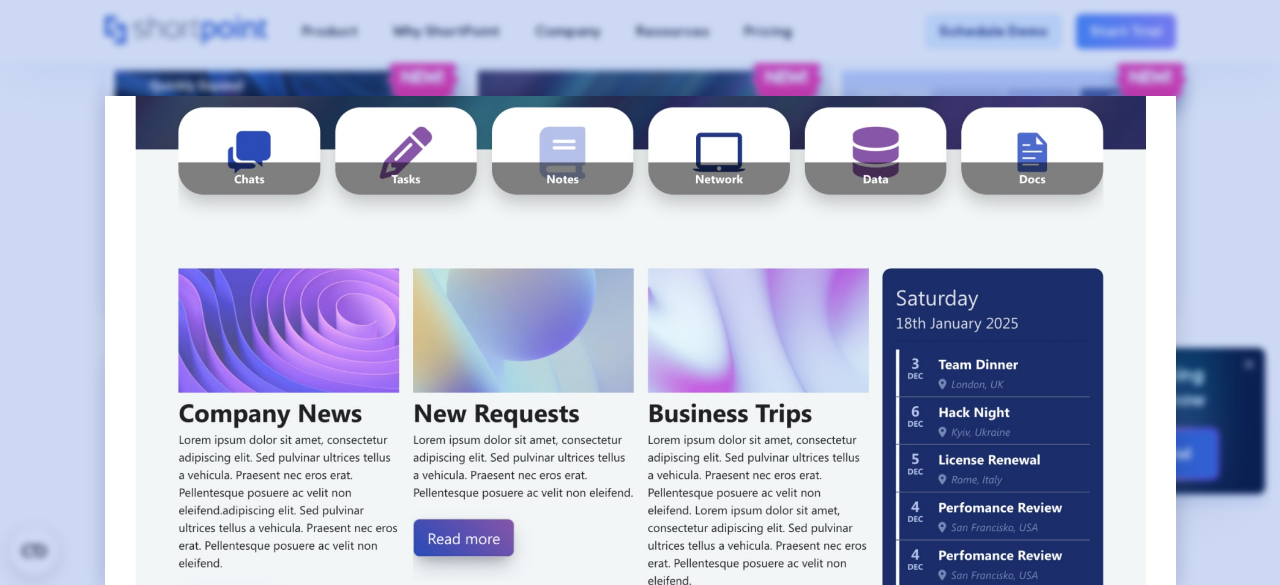 click at bounding box center [640, 292] 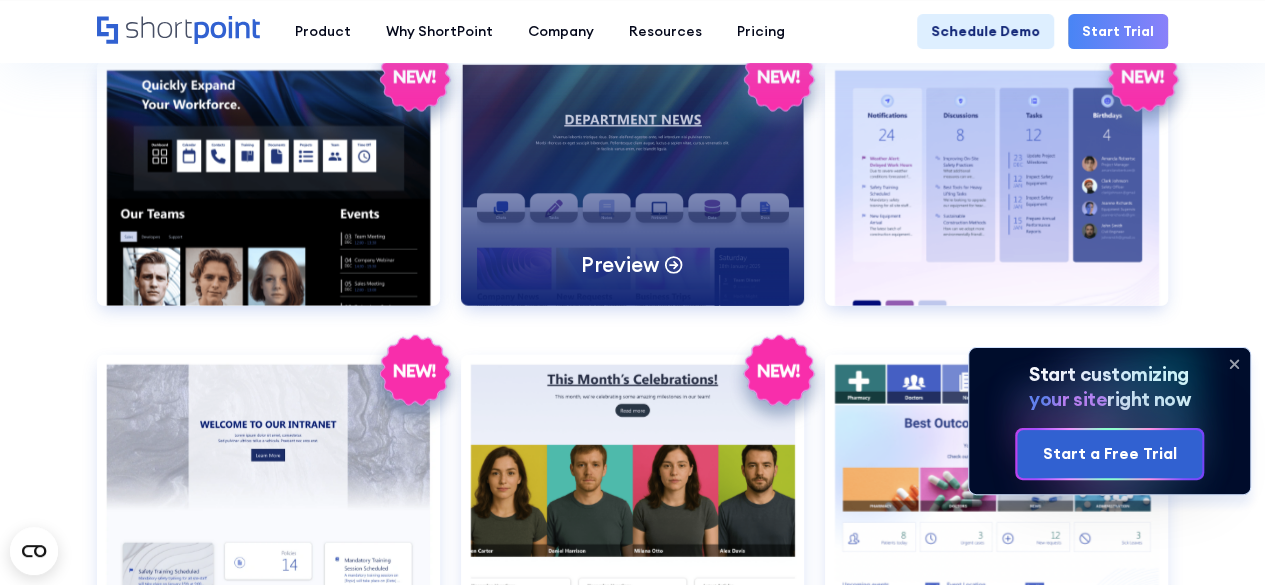 click on "Preview" at bounding box center [632, 183] 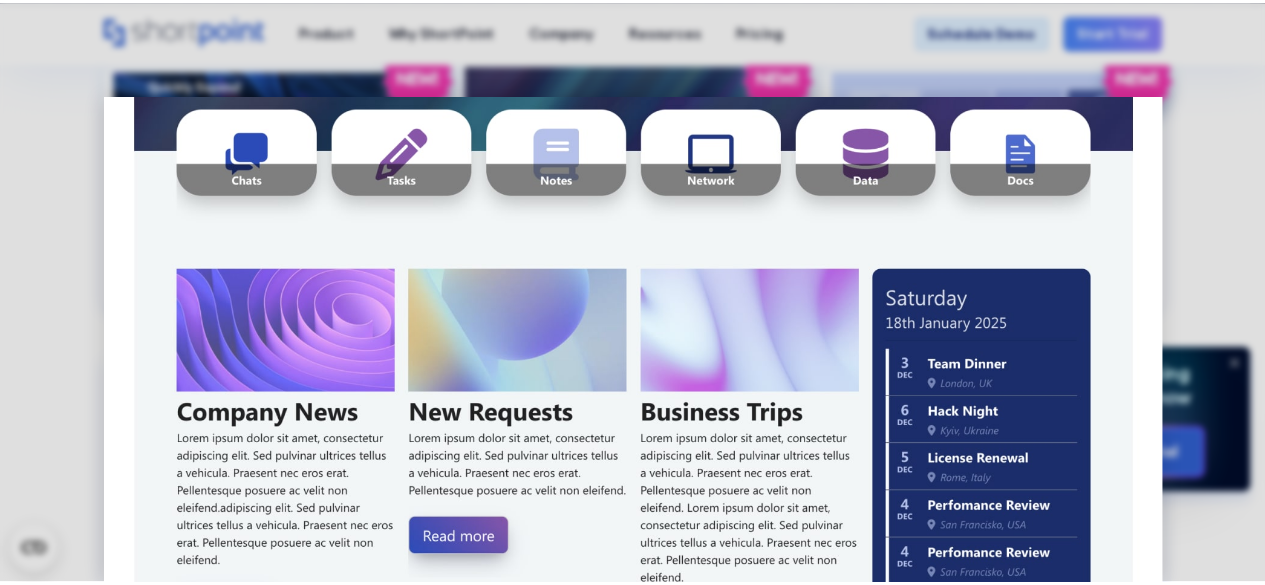 scroll, scrollTop: 0, scrollLeft: 0, axis: both 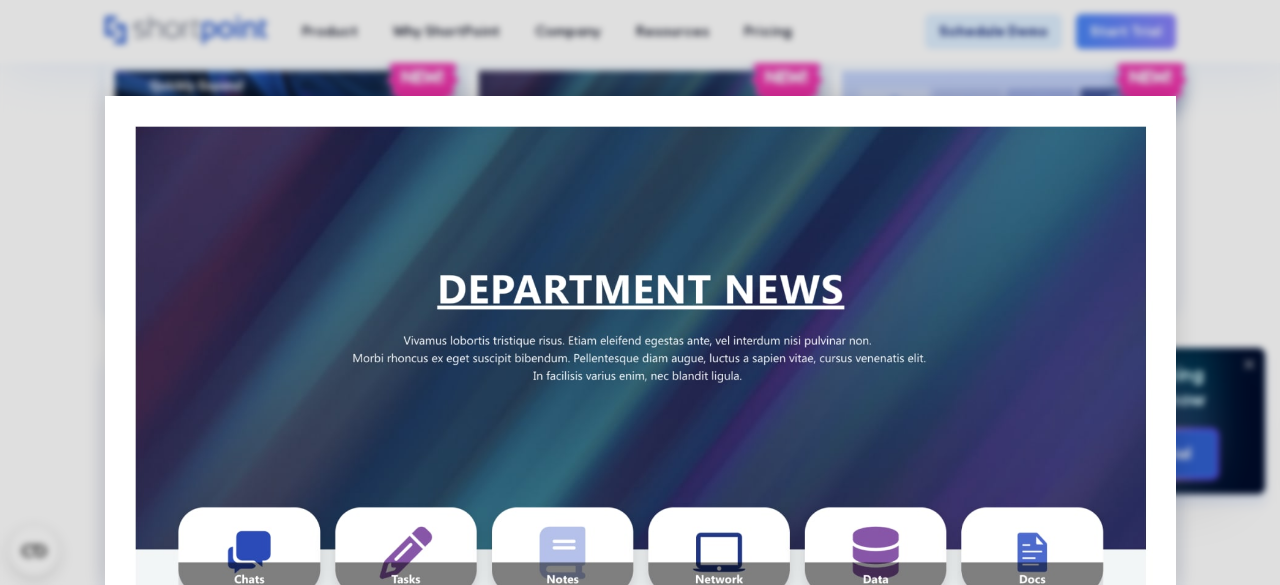 click at bounding box center [640, 1130] 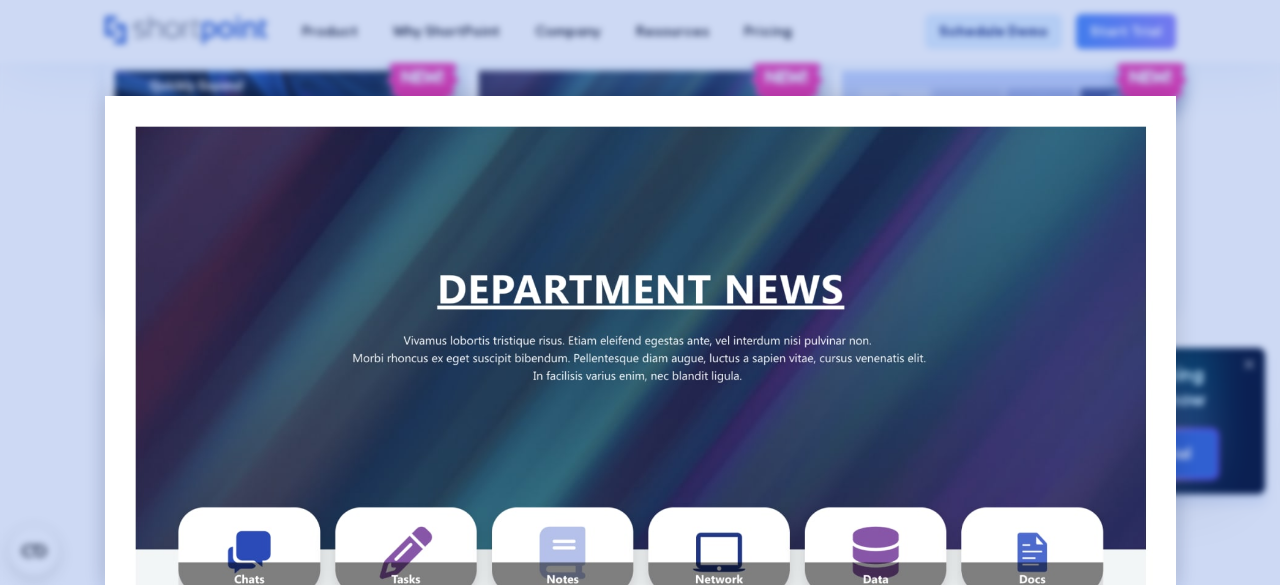 click at bounding box center [640, 292] 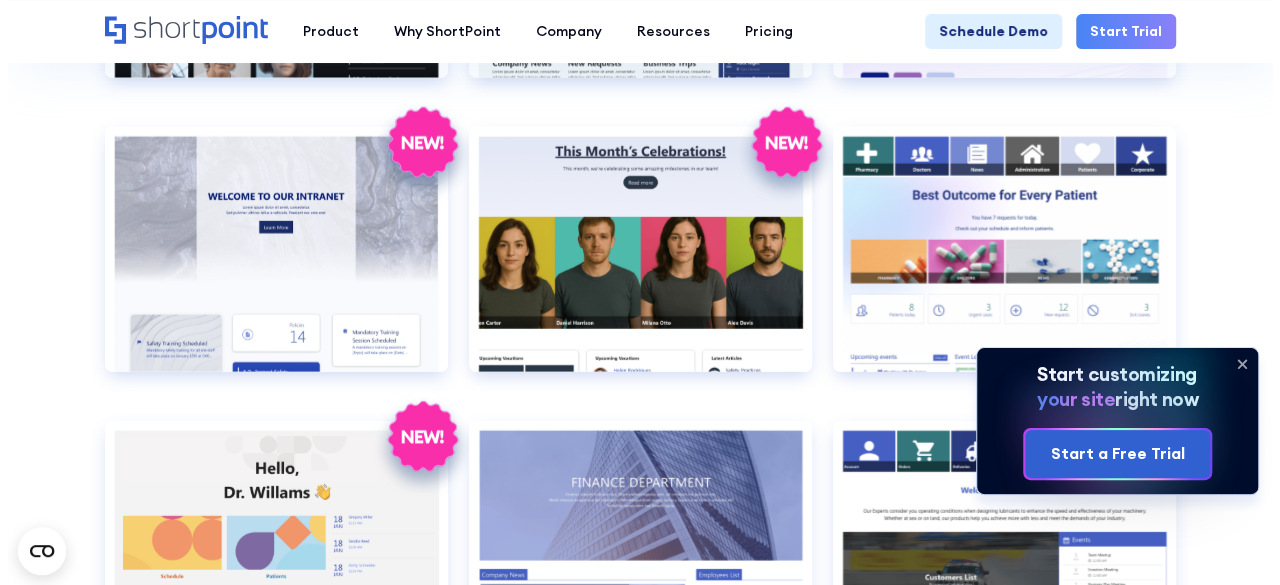 scroll, scrollTop: 2700, scrollLeft: 0, axis: vertical 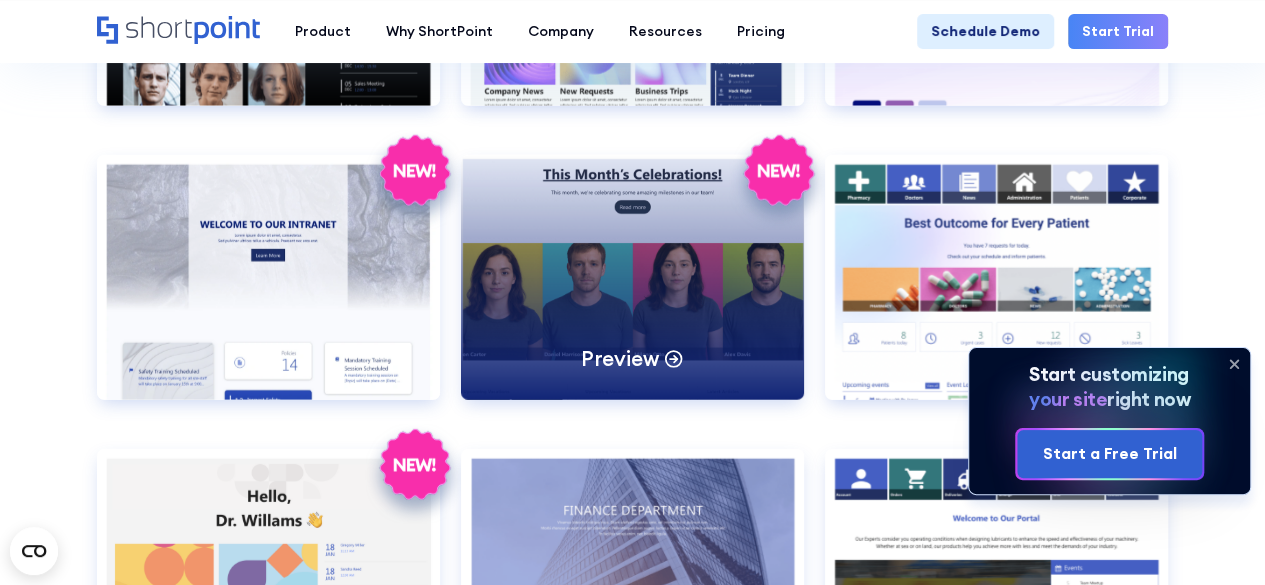 click on "Preview" at bounding box center (632, 277) 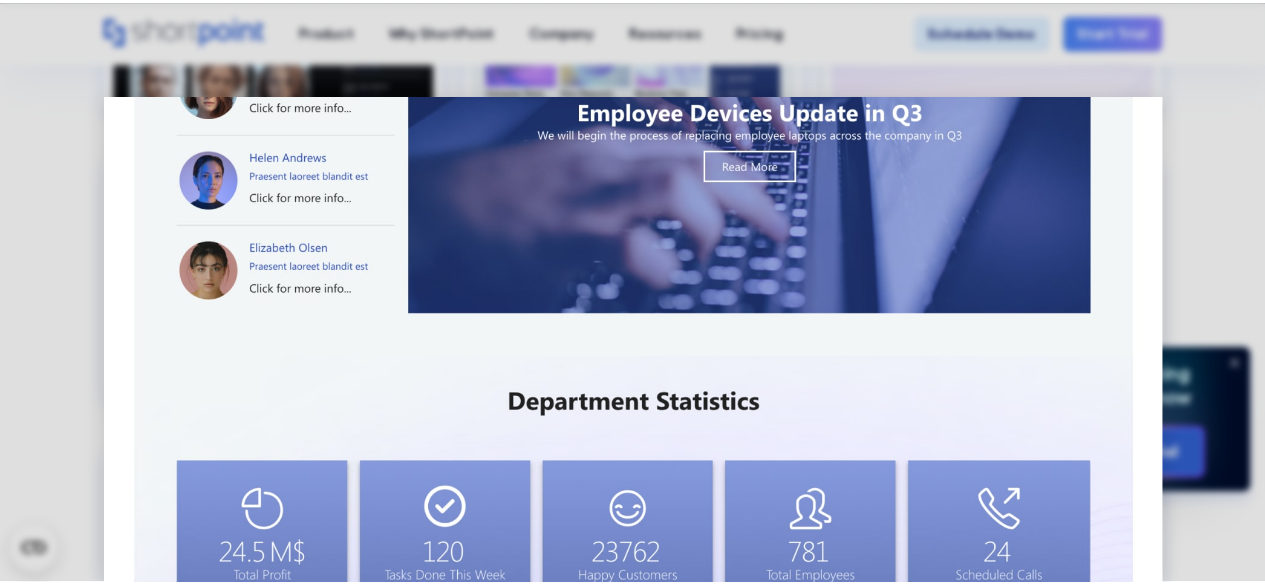 scroll, scrollTop: 1493, scrollLeft: 0, axis: vertical 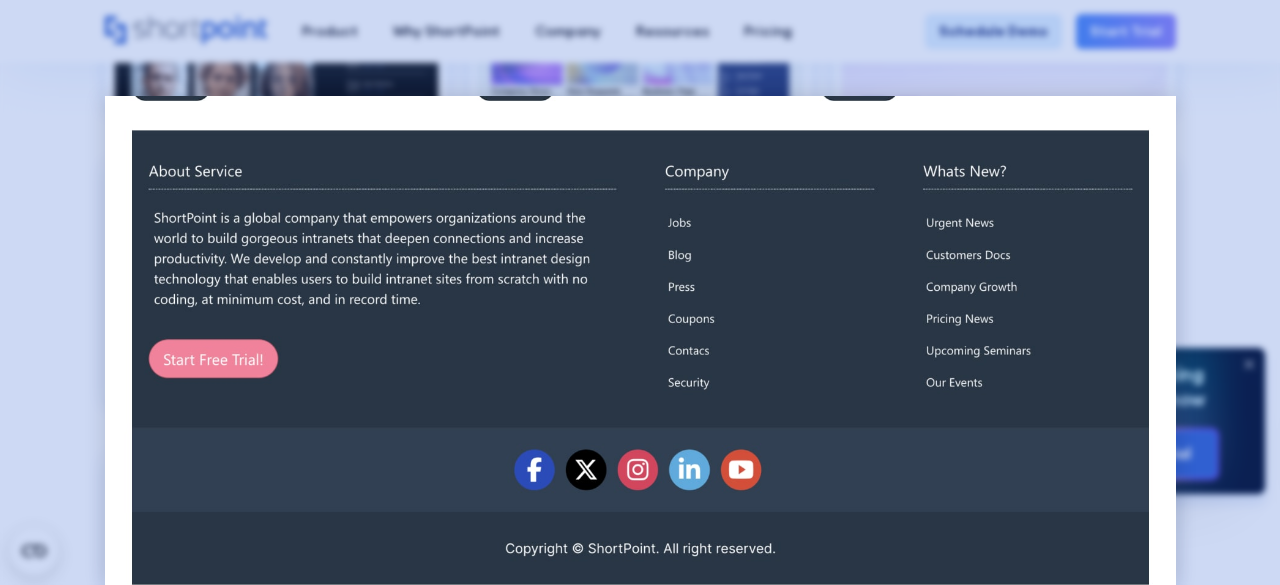 click at bounding box center (640, 292) 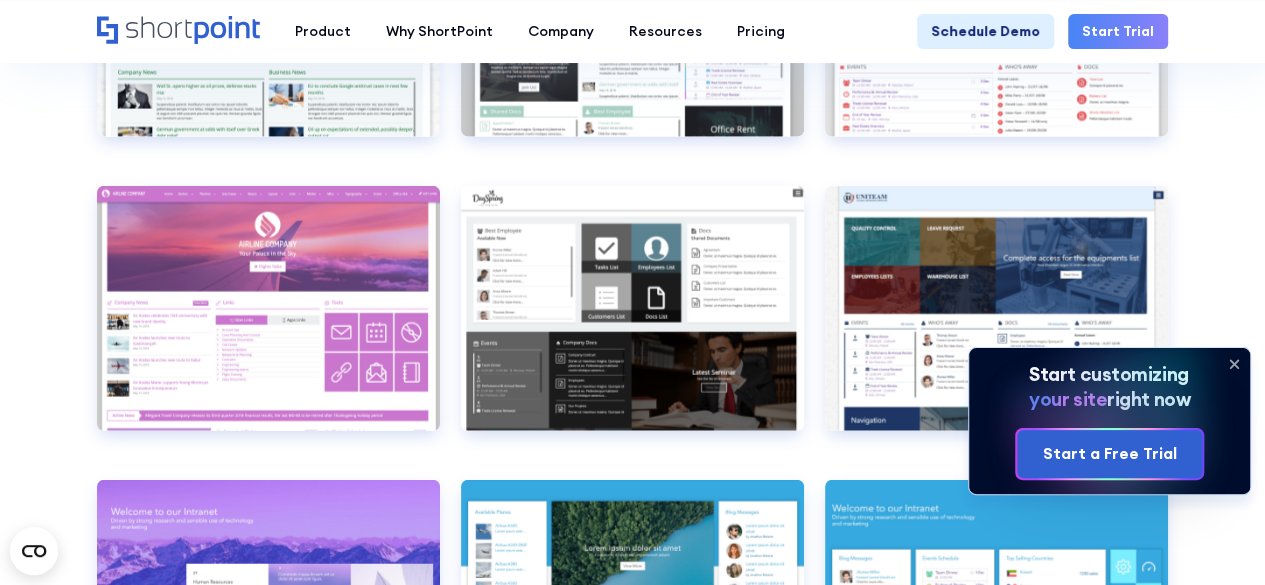 scroll, scrollTop: 6100, scrollLeft: 0, axis: vertical 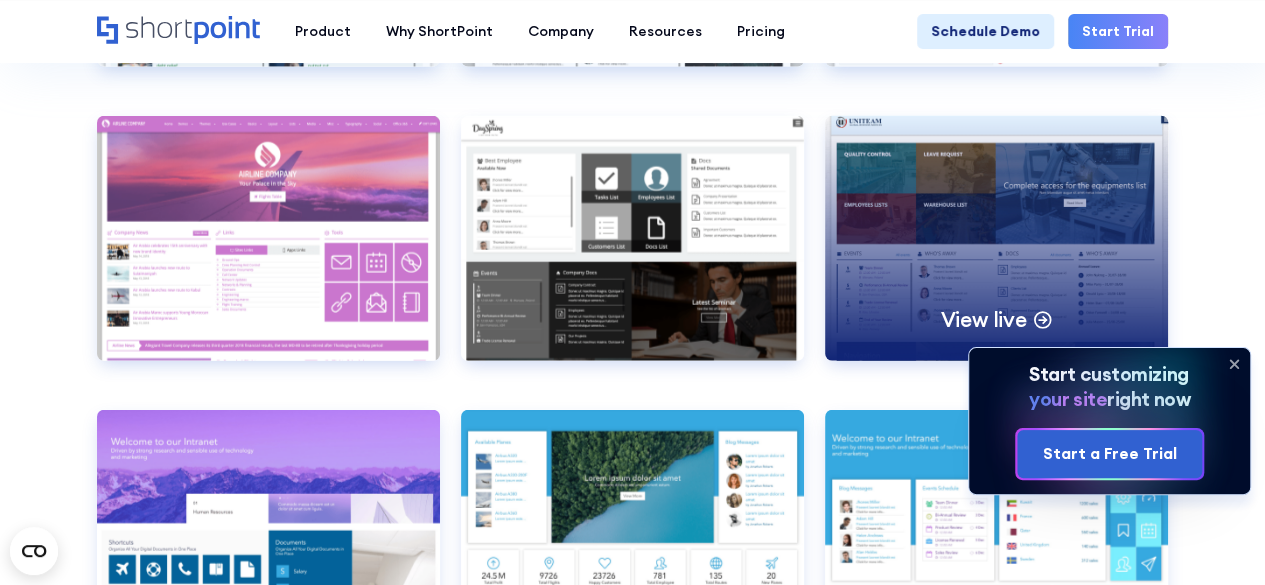 click on "View live" at bounding box center (996, 238) 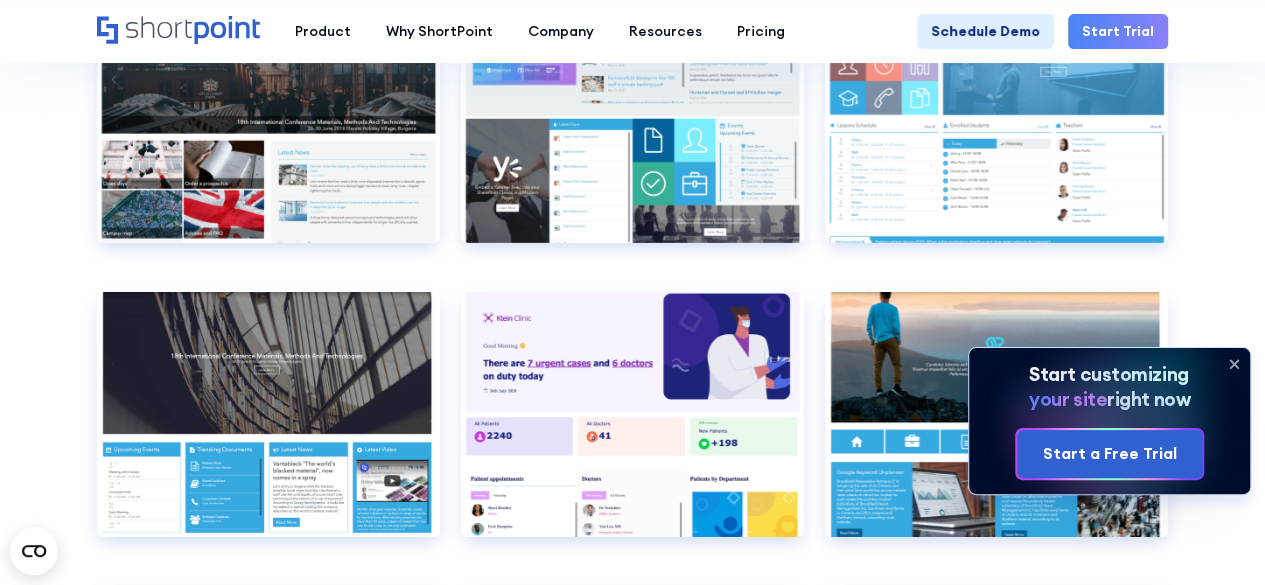 scroll, scrollTop: 7300, scrollLeft: 0, axis: vertical 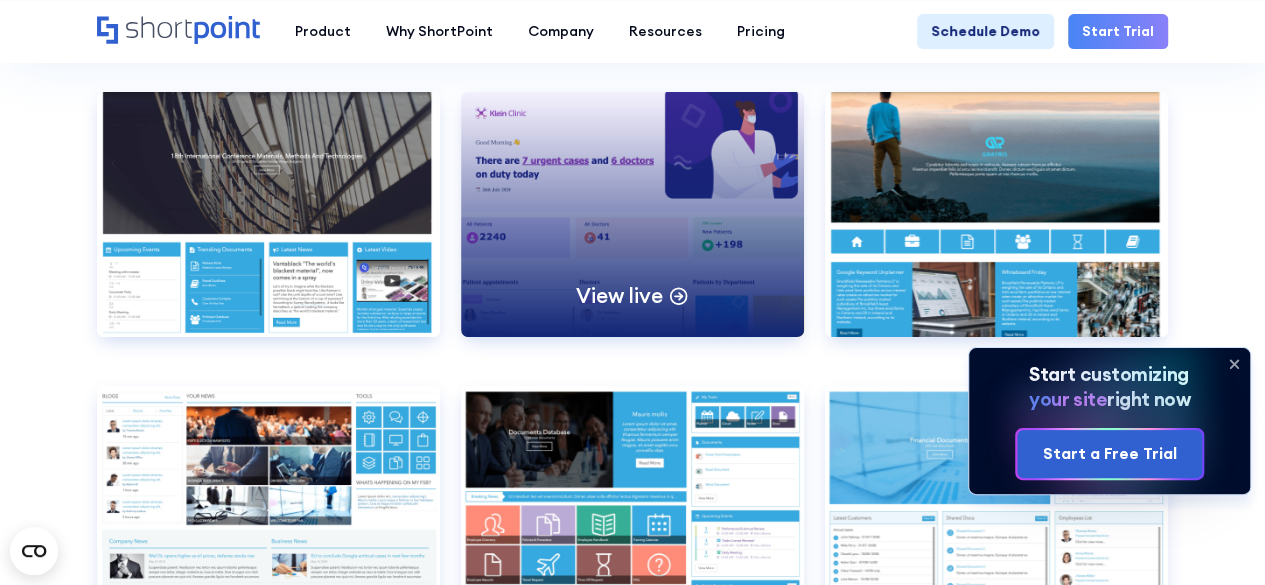 click on "View live" at bounding box center (632, 214) 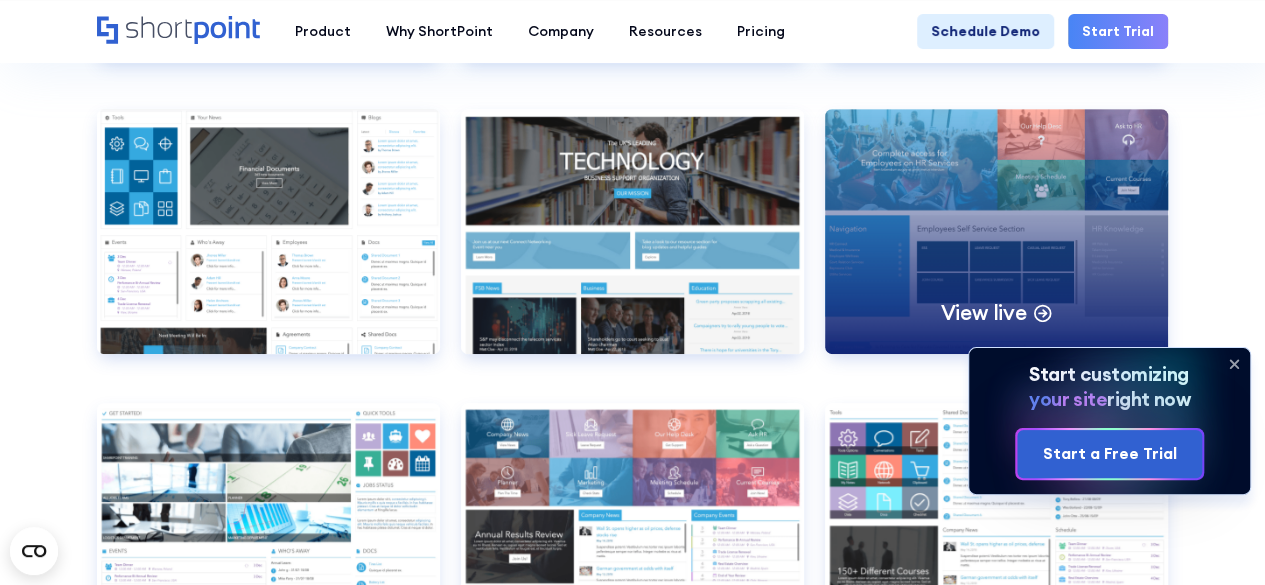 scroll, scrollTop: 7900, scrollLeft: 0, axis: vertical 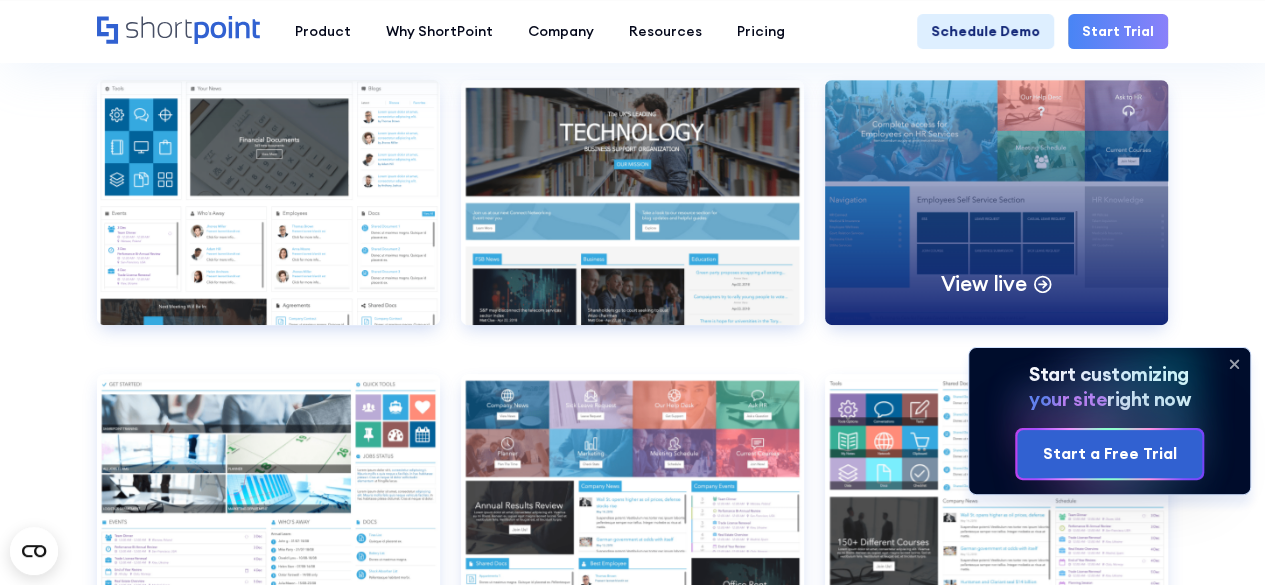 click on "View live" at bounding box center [996, 202] 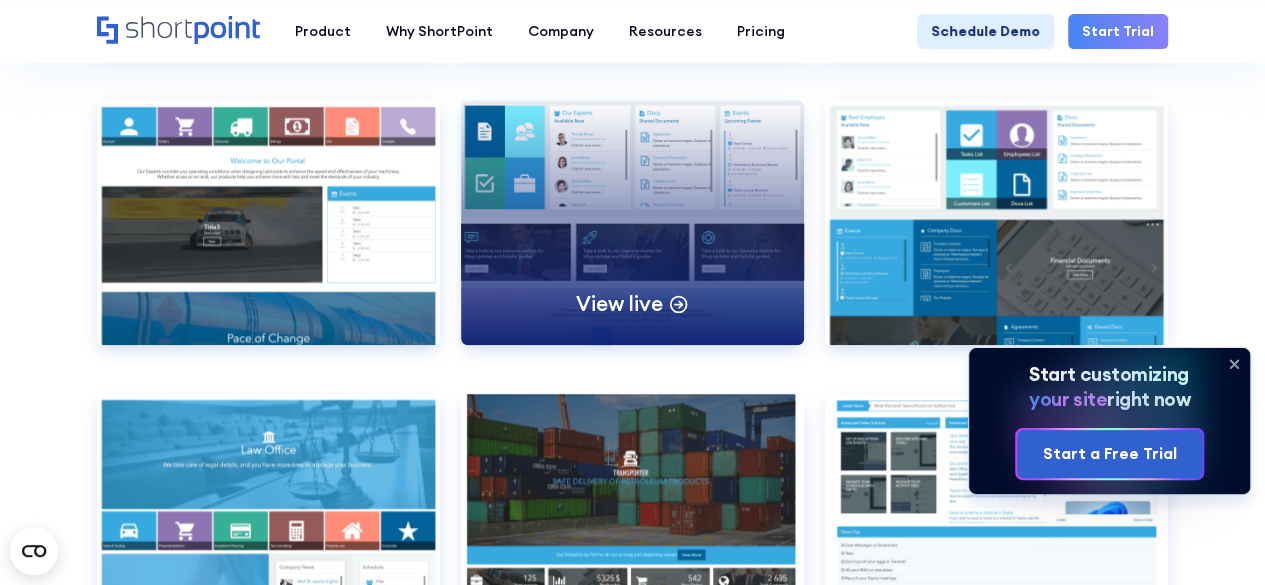scroll, scrollTop: 8500, scrollLeft: 0, axis: vertical 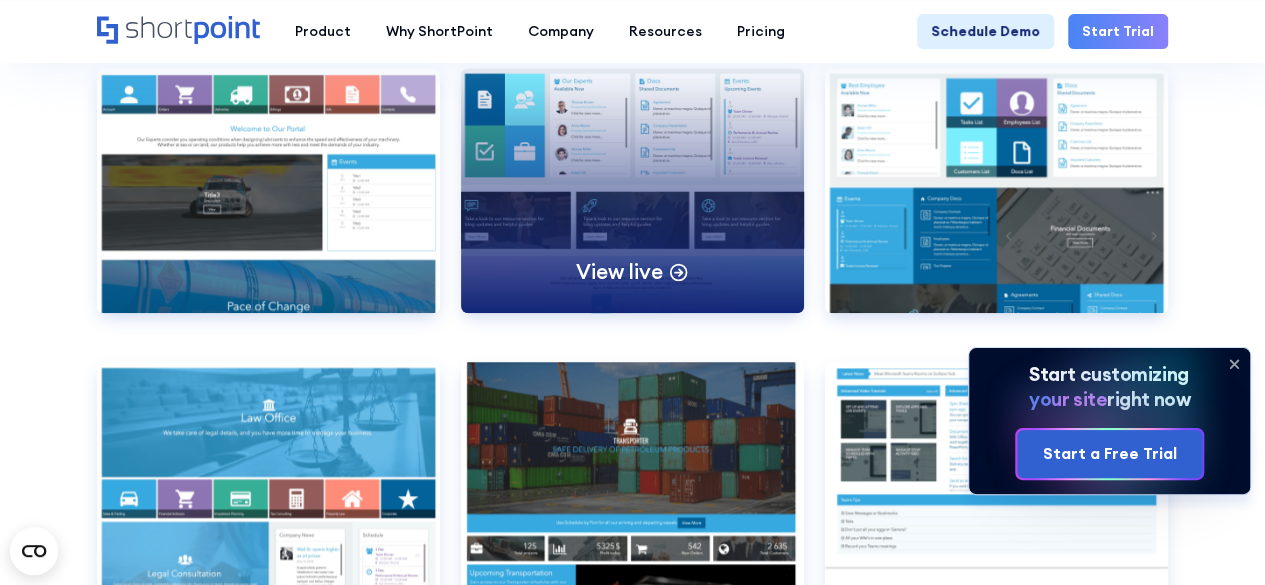 click on "View live" at bounding box center [632, 190] 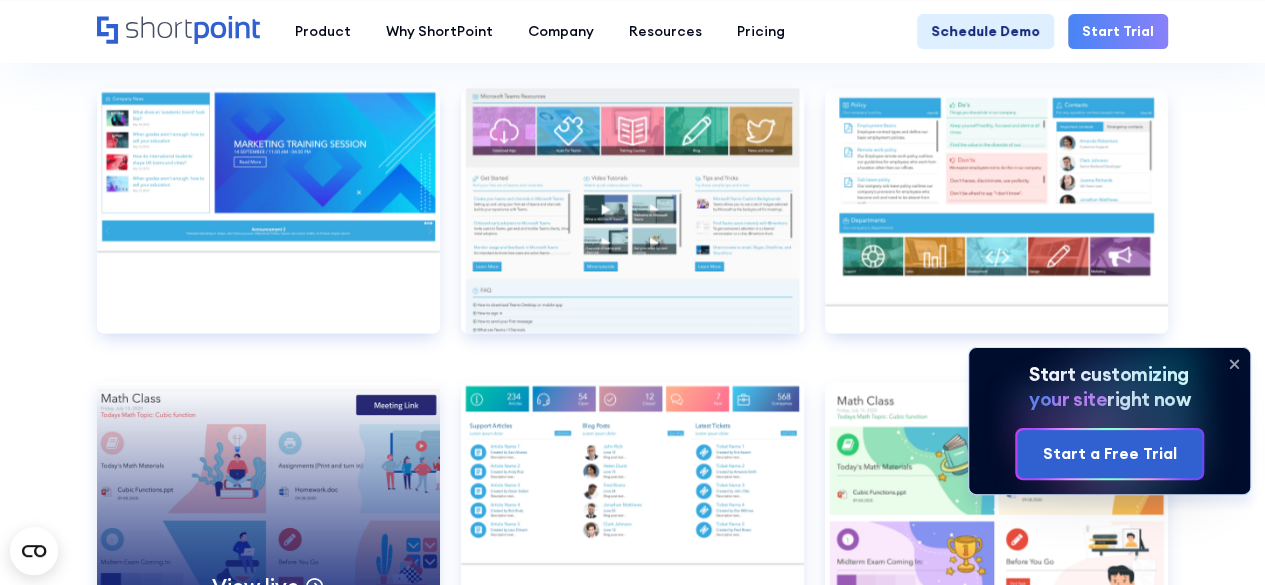 scroll, scrollTop: 9100, scrollLeft: 0, axis: vertical 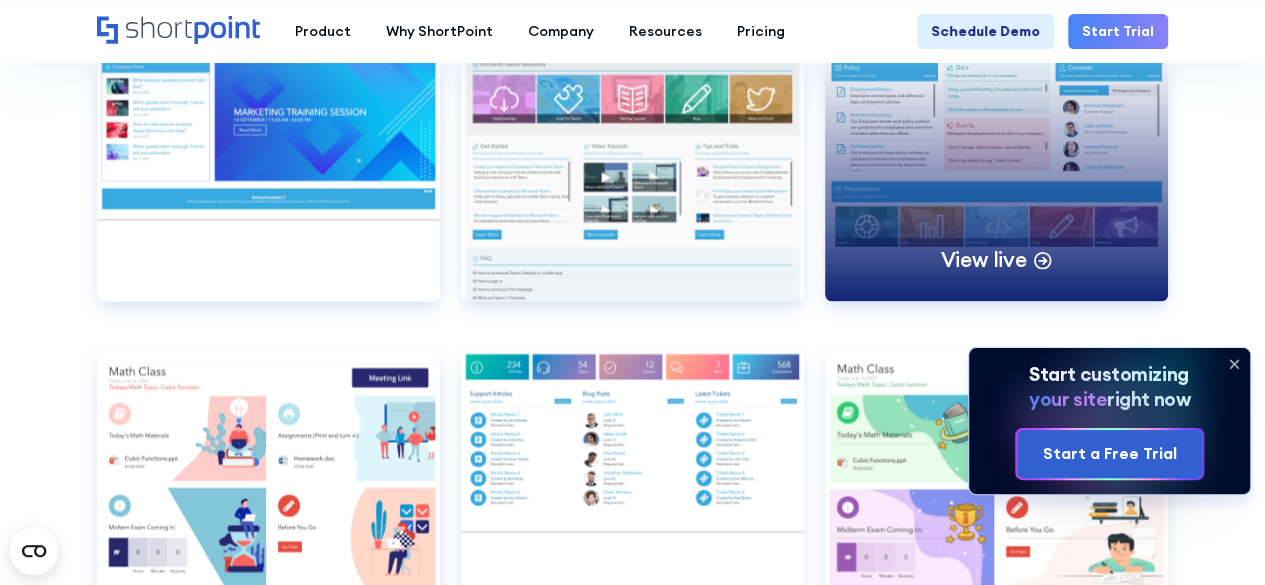 click on "View live" at bounding box center (996, 178) 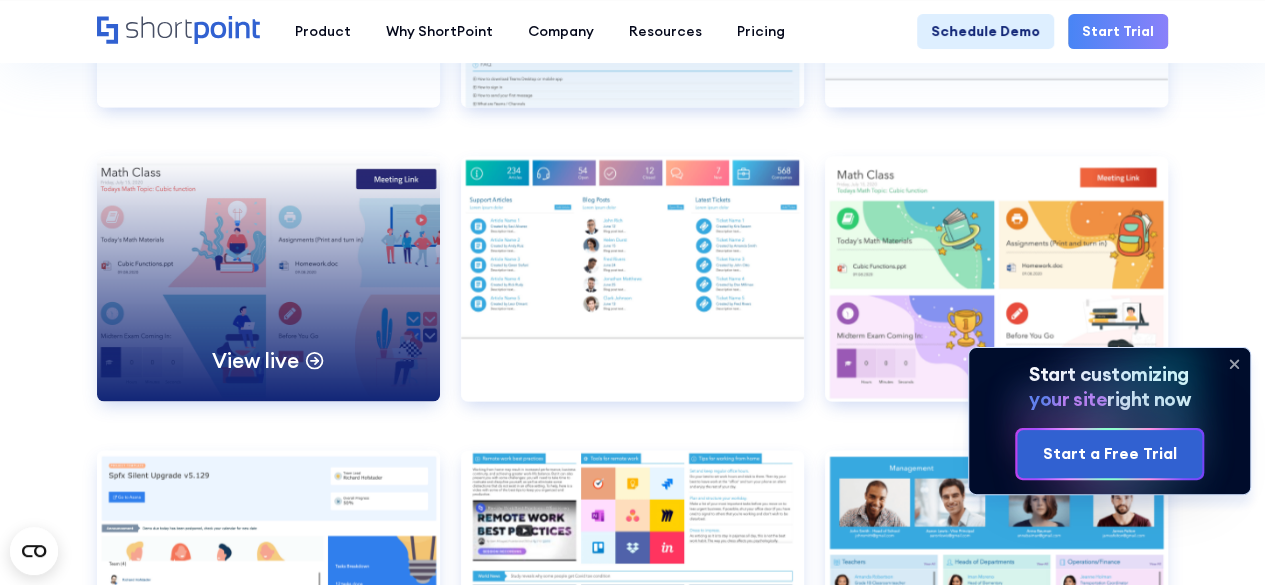 scroll, scrollTop: 9300, scrollLeft: 0, axis: vertical 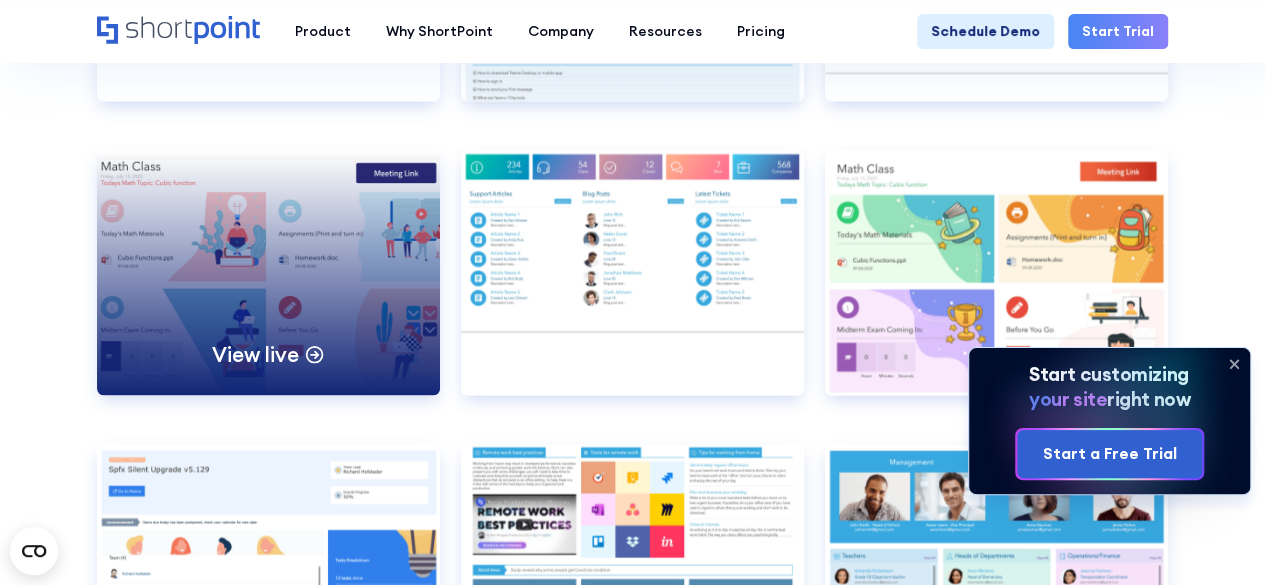 click on "View live" at bounding box center [268, 272] 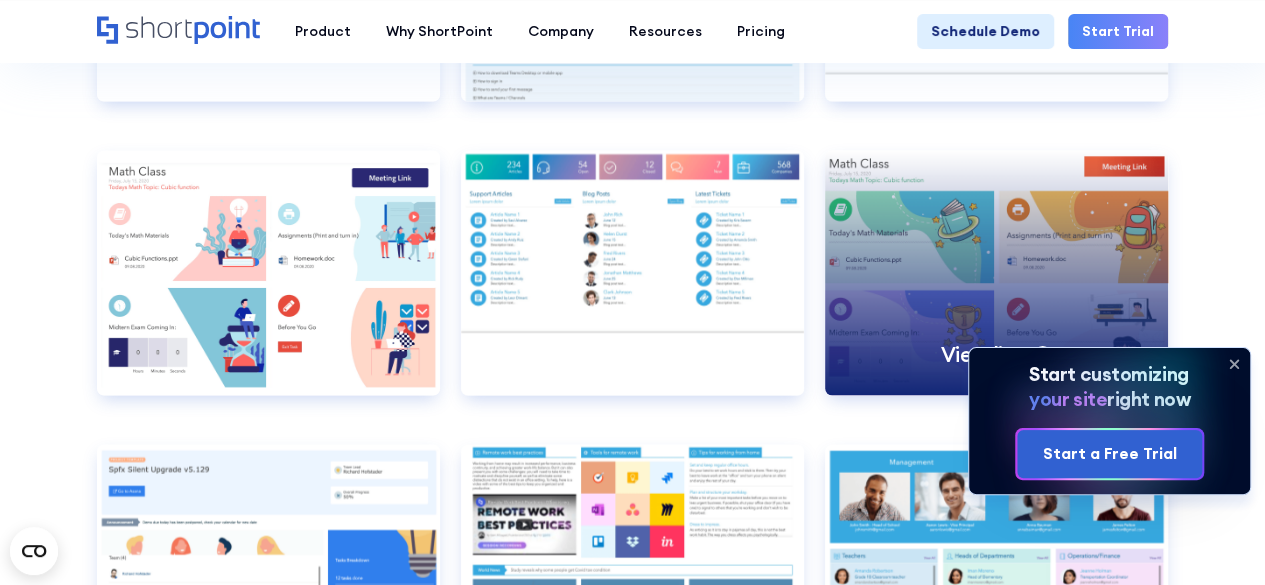 click on "View live" at bounding box center (996, 272) 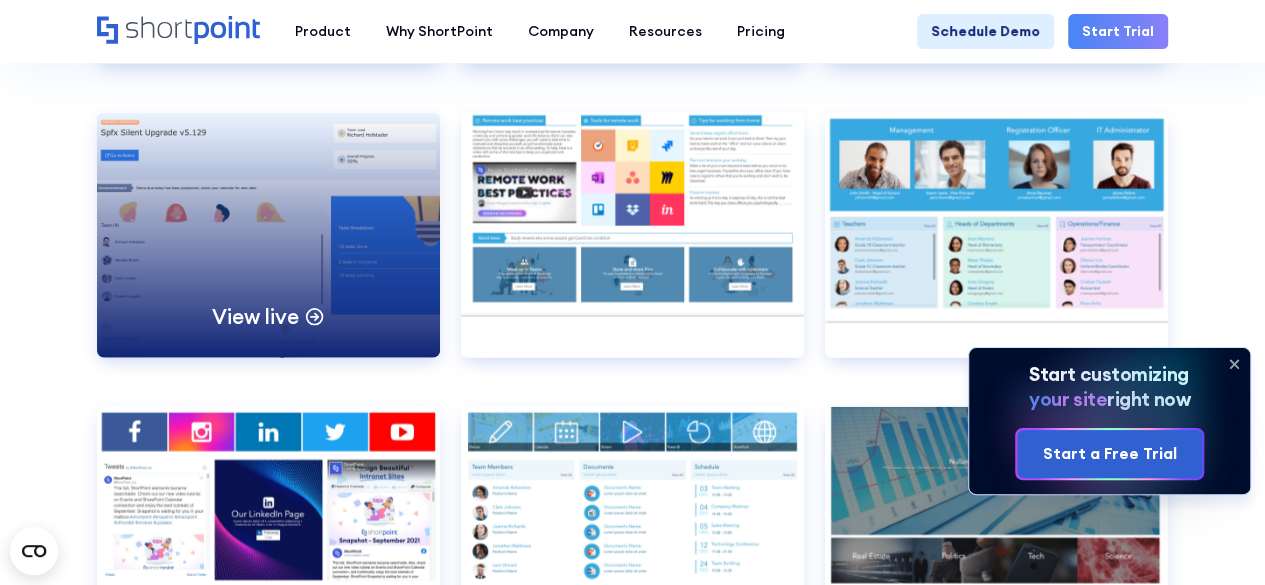scroll, scrollTop: 9600, scrollLeft: 0, axis: vertical 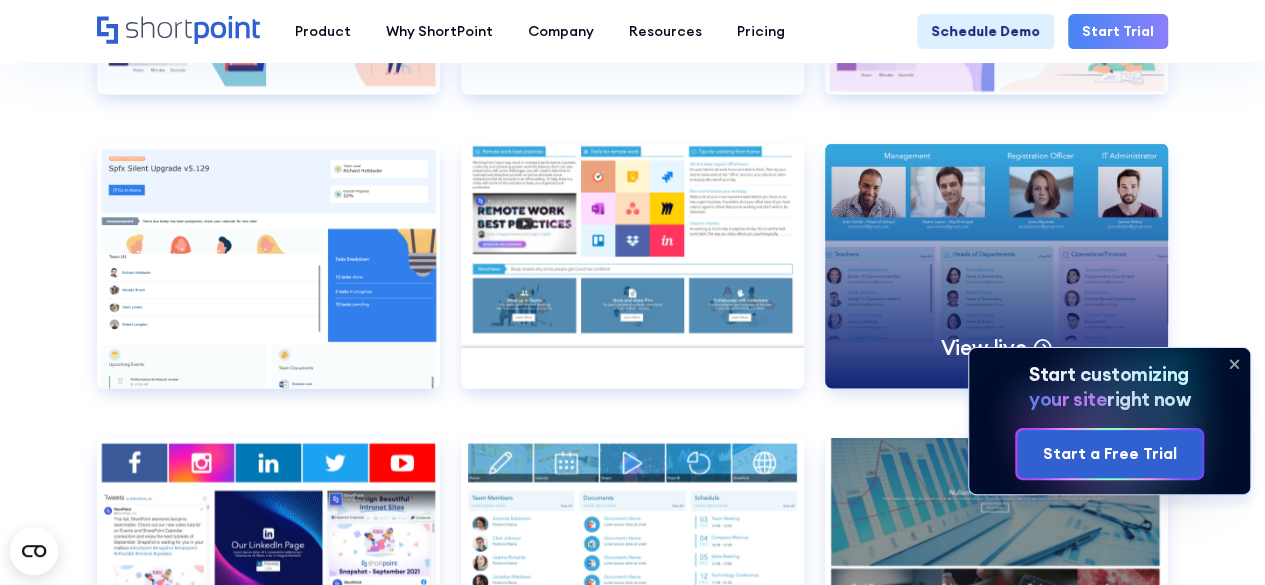 click on "View live" at bounding box center (996, 266) 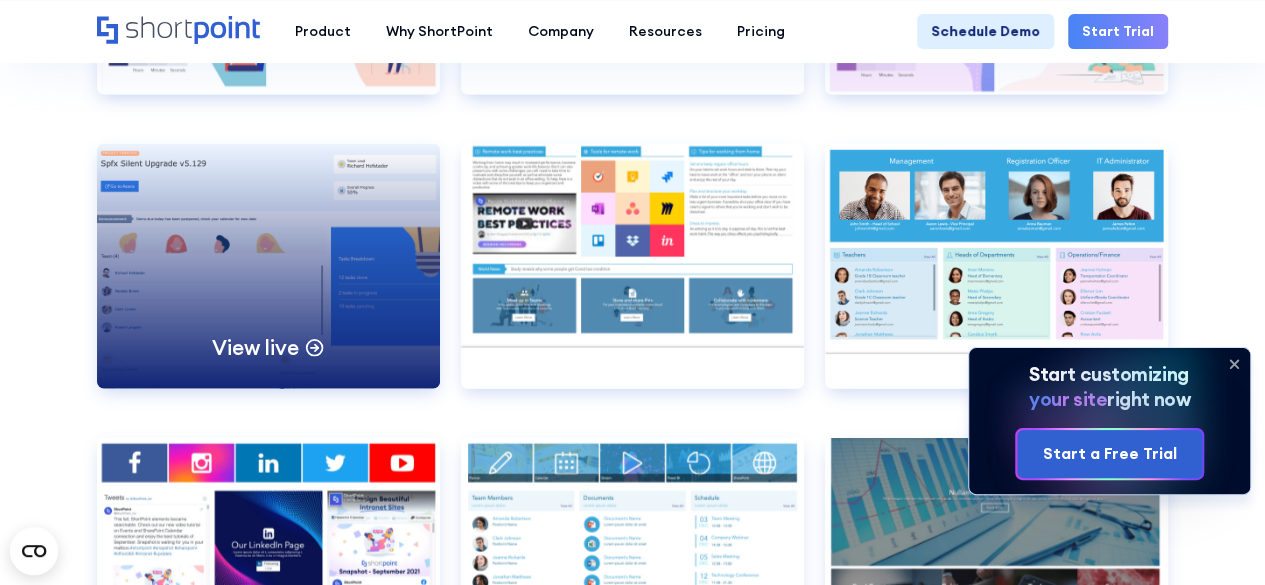 click on "View live" at bounding box center [268, 266] 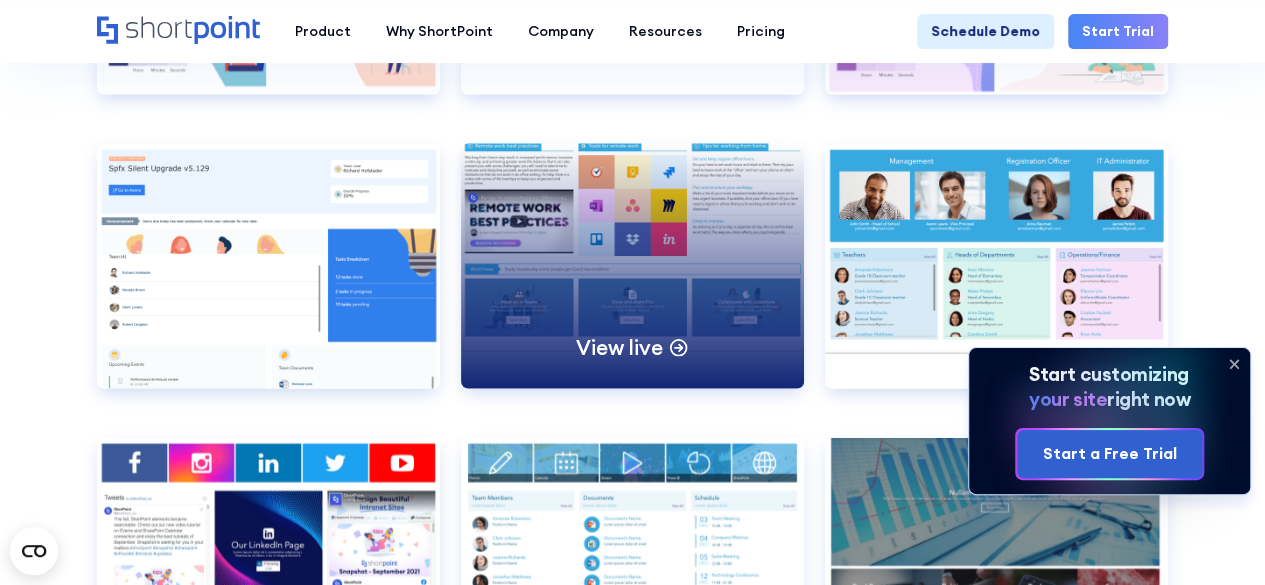 click on "View live" at bounding box center [632, 266] 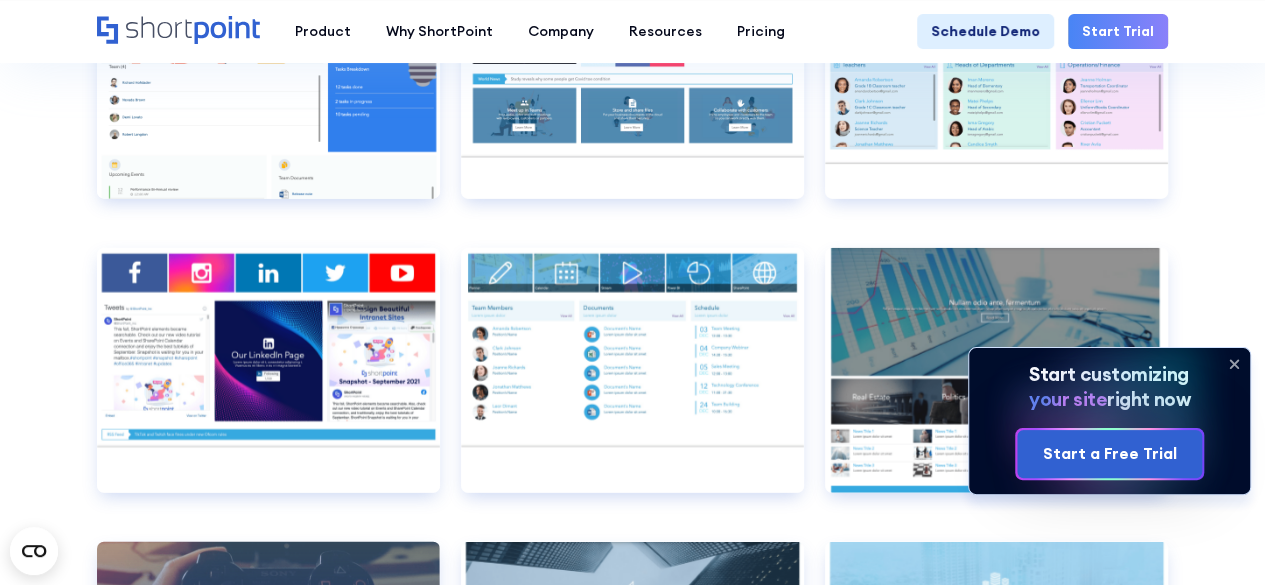 scroll, scrollTop: 9900, scrollLeft: 0, axis: vertical 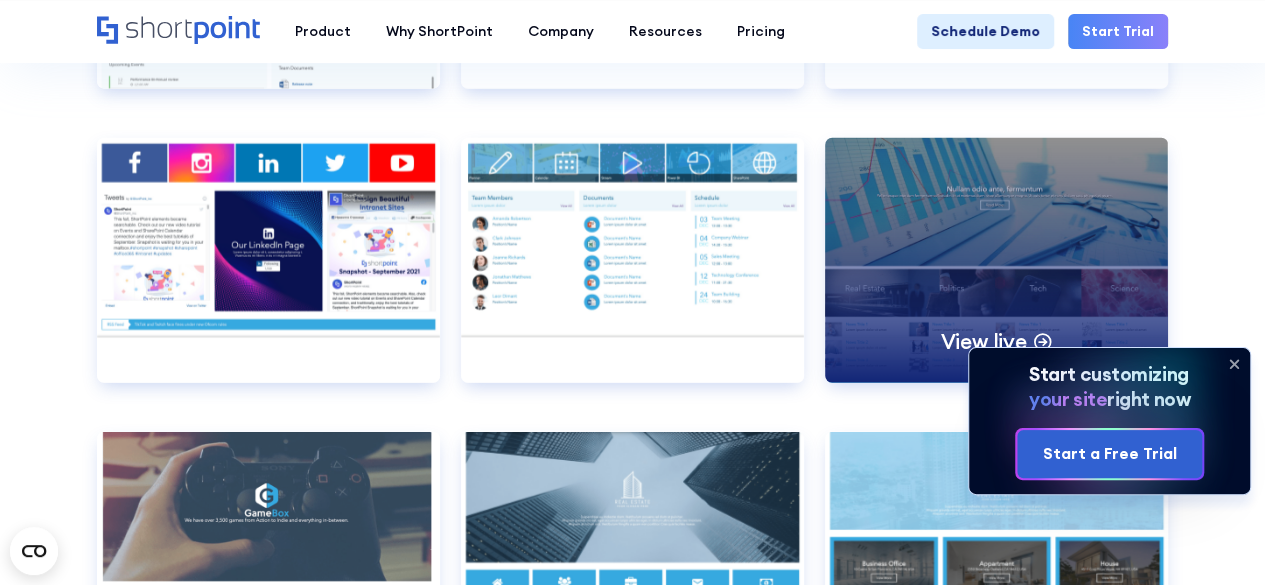click on "View live" at bounding box center (996, 260) 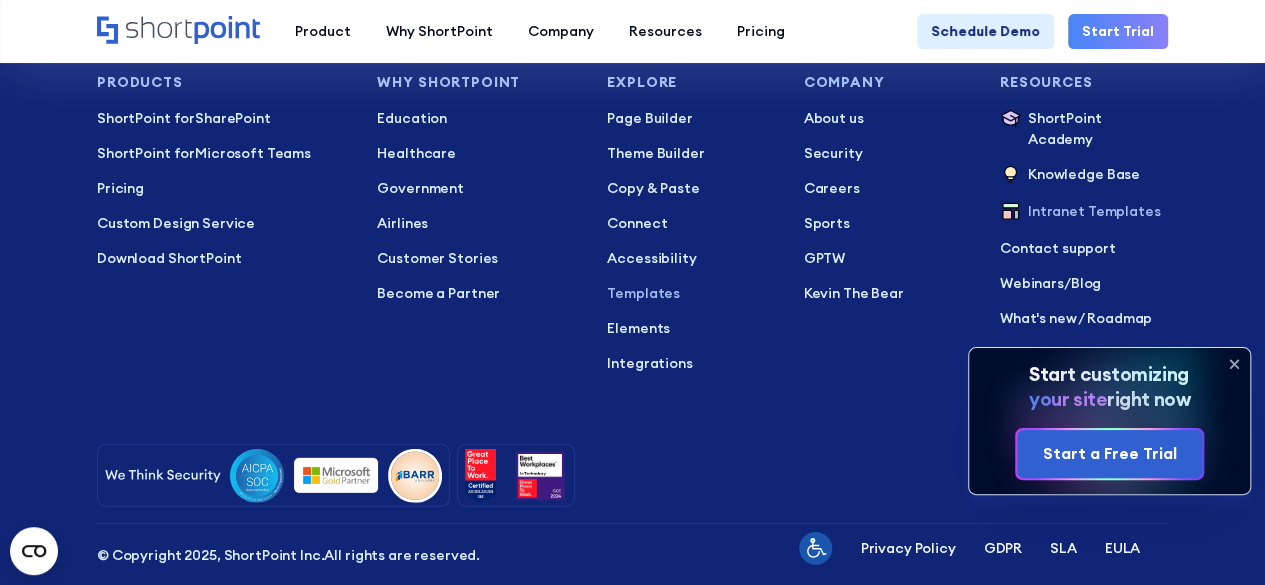 scroll, scrollTop: 14200, scrollLeft: 0, axis: vertical 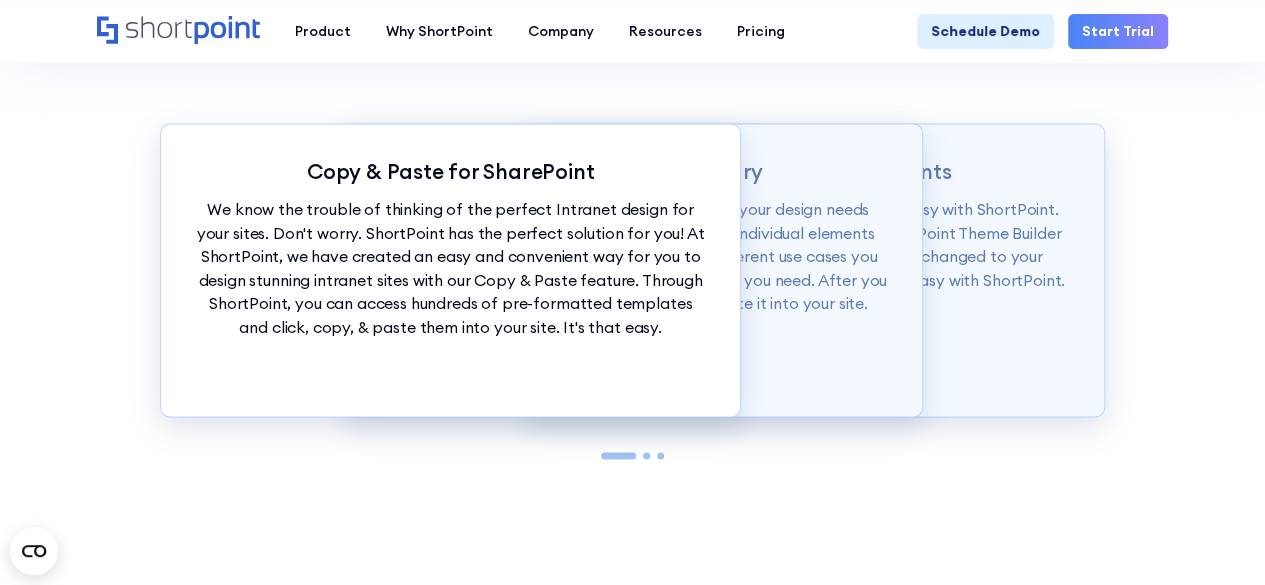 click on "We know the trouble of thinking of the perfect Intranet design for your sites. Don't worry. ShortPoint has the perfect solution for you! At ShortPoint, we have created an easy and convenient way for you to design stunning intranet sites with our Copy & Paste feature. Through ShortPoint, you can access hundreds of pre-formatted templates and click, copy, & paste them into your site. It's that easy." at bounding box center [450, 269] 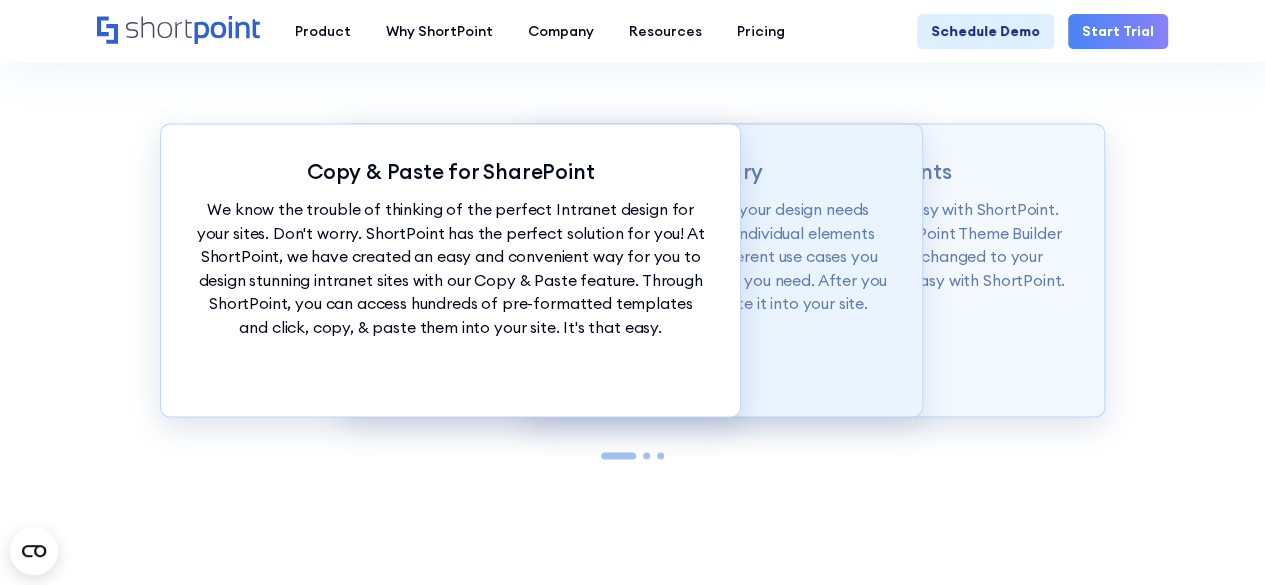 click on "Our Demos library is categorized according to your design needs from whole pages you can easily customize, to individual elements that match your needs. ShortPoint also has different use cases you can choose from, allowing you to easily find what you need. After you select a theme or element, you can simply paste it into your site." at bounding box center [450, 269] 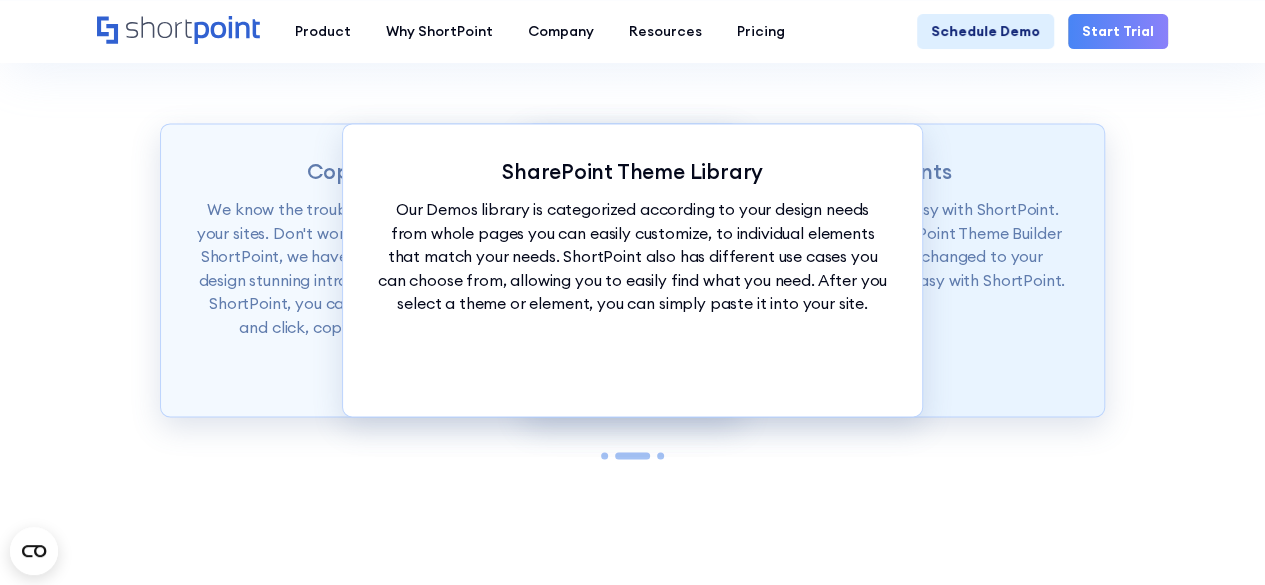 click on "Unify Branding in Moments Want to set branding for your whole site? It's easy with ShortPoint. You can set your branding guidelines using ShortPoint Theme Builder and any pasted designs will automatically be changed to your branding and format. On brand in minutes? It's easy with ShortPoint." at bounding box center [814, 270] 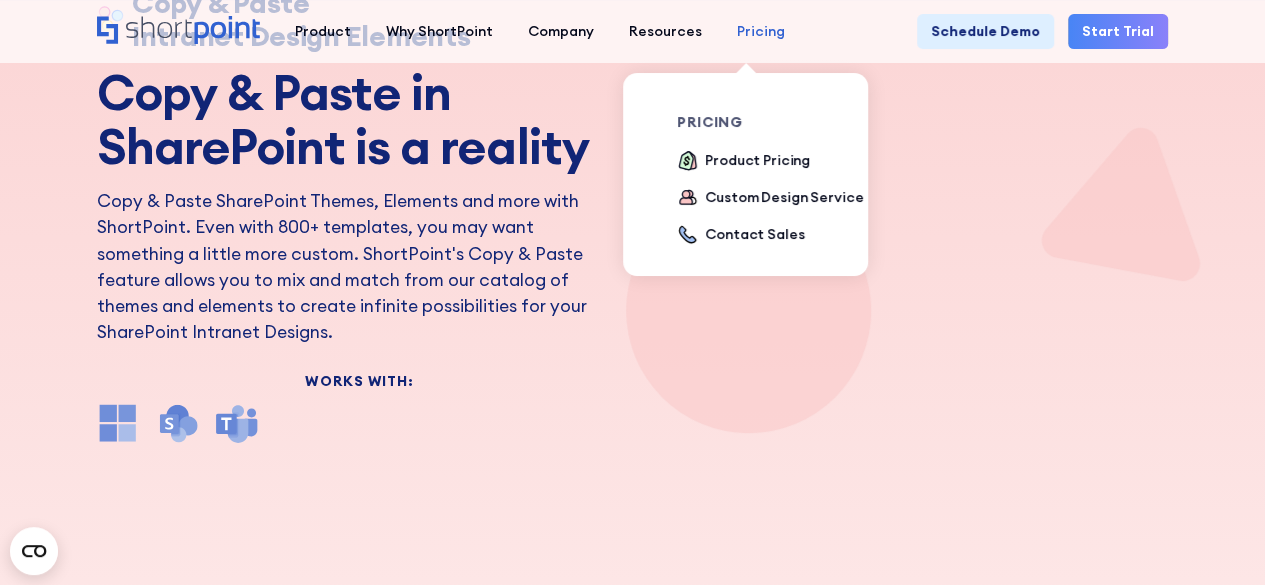 scroll, scrollTop: 0, scrollLeft: 0, axis: both 